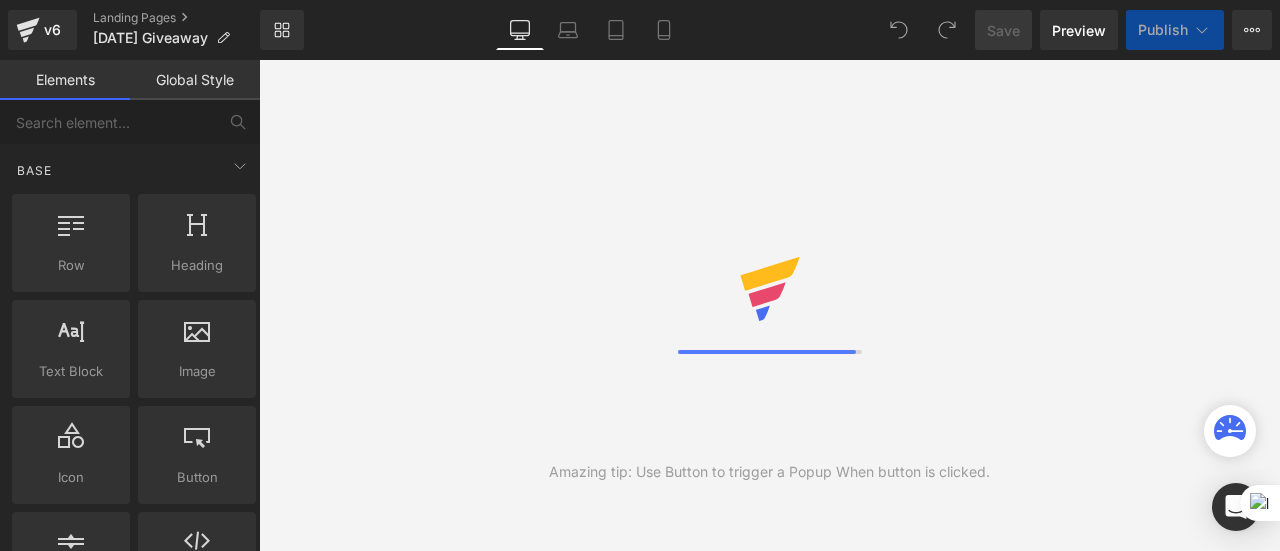 scroll, scrollTop: 0, scrollLeft: 0, axis: both 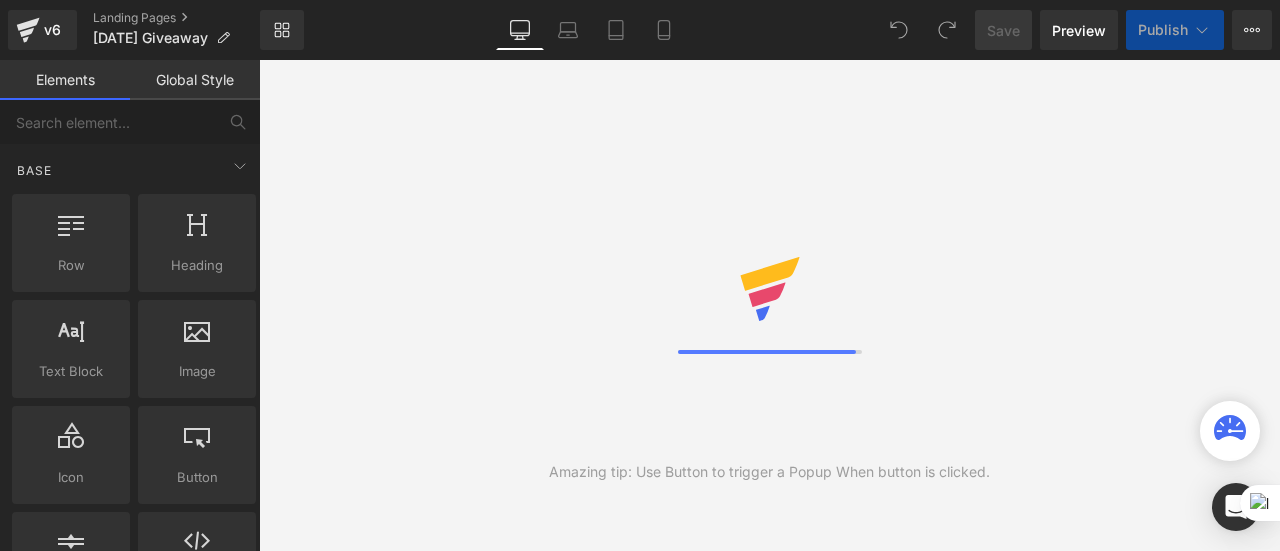 drag, startPoint x: 612, startPoint y: 293, endPoint x: 680, endPoint y: 328, distance: 76.47875 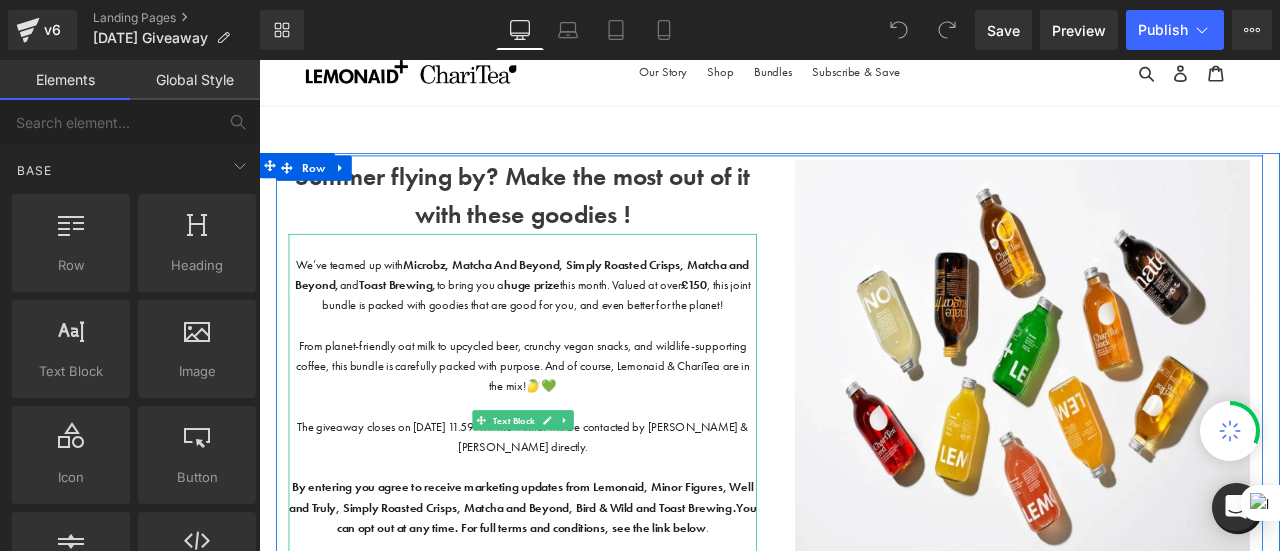 scroll, scrollTop: 28, scrollLeft: 0, axis: vertical 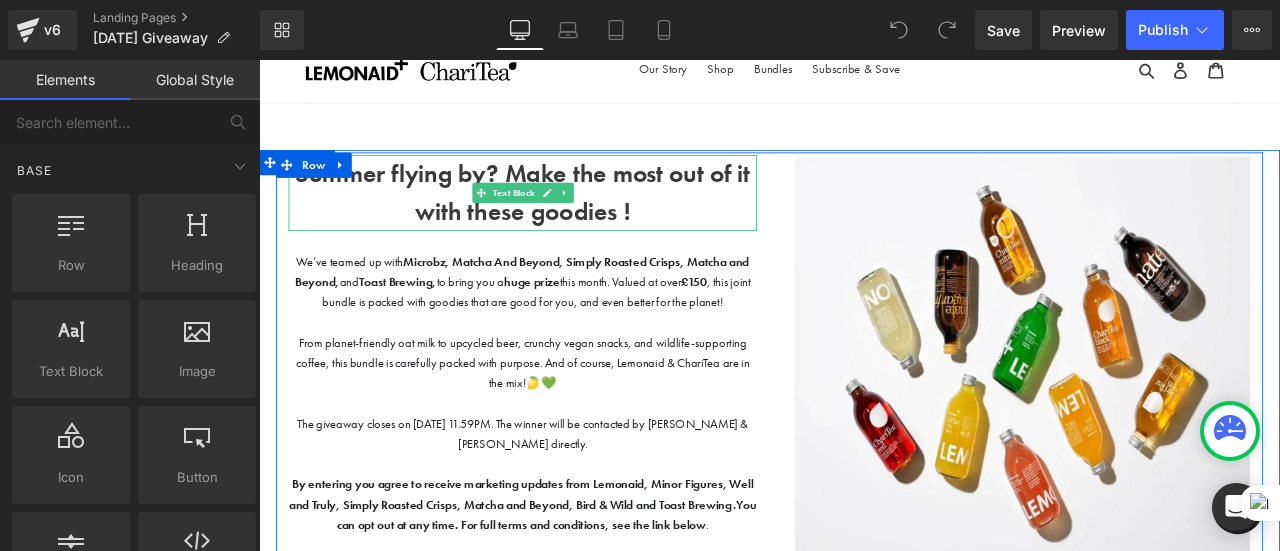 click on "Summer flying by? Make the most out of it with these goodies !" at bounding box center [571, 217] 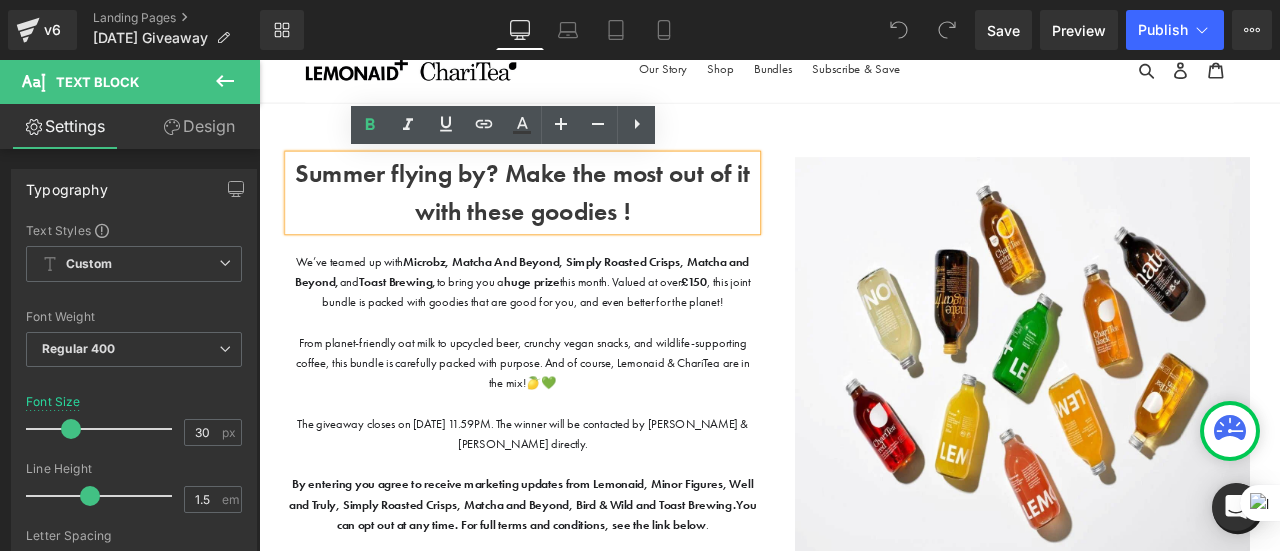 click on "Summer flying by? Make the most out of it with these goodies !" at bounding box center [571, 217] 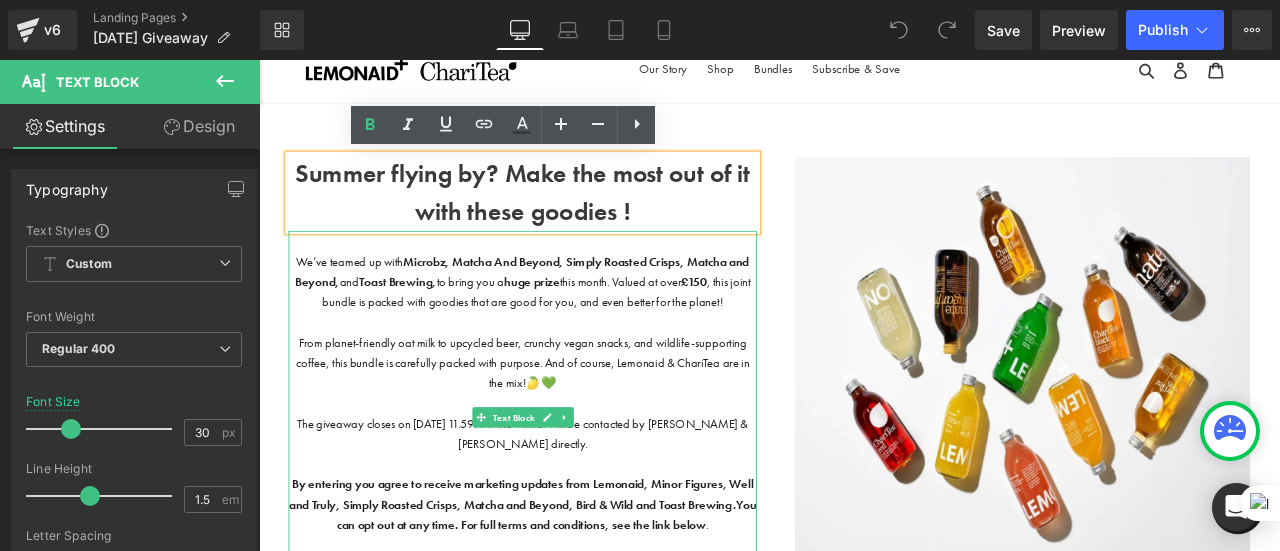 click on "We’ve teamed up with  Microbz, Matcha And Beyond, Simply Roasted Crisps, Matcha and Beyond,  and  Toast Brewing,  to bring you a  huge prize  this month. Valued at over  £150 , this joint bundle is packed with goodies that are good for you, and even better for the planet!" at bounding box center (572, 323) 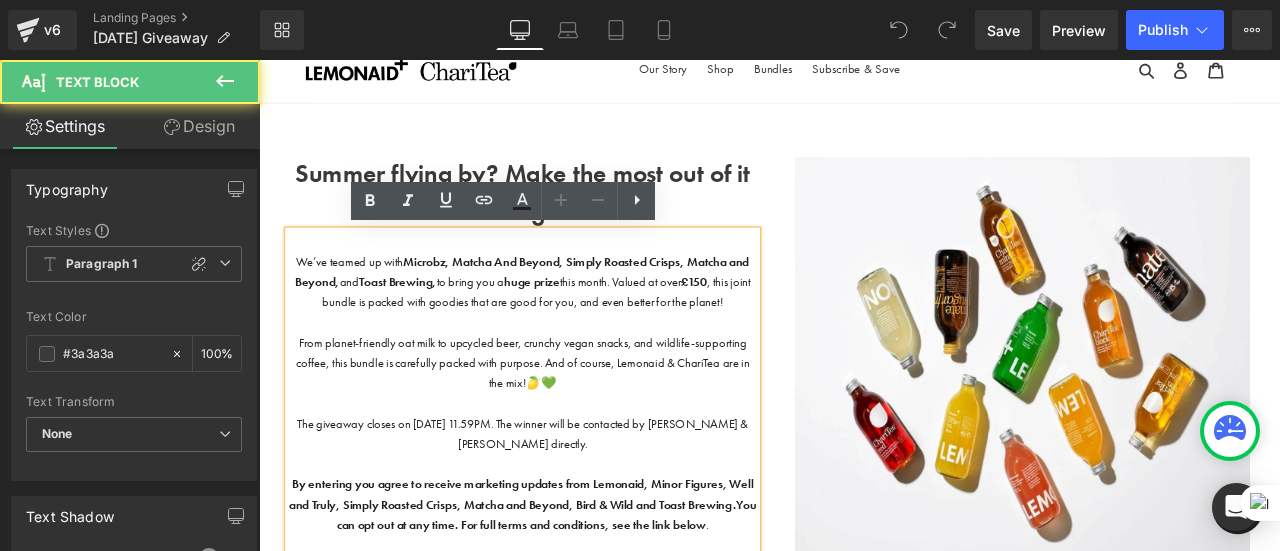 click on "huge prize" at bounding box center [583, 323] 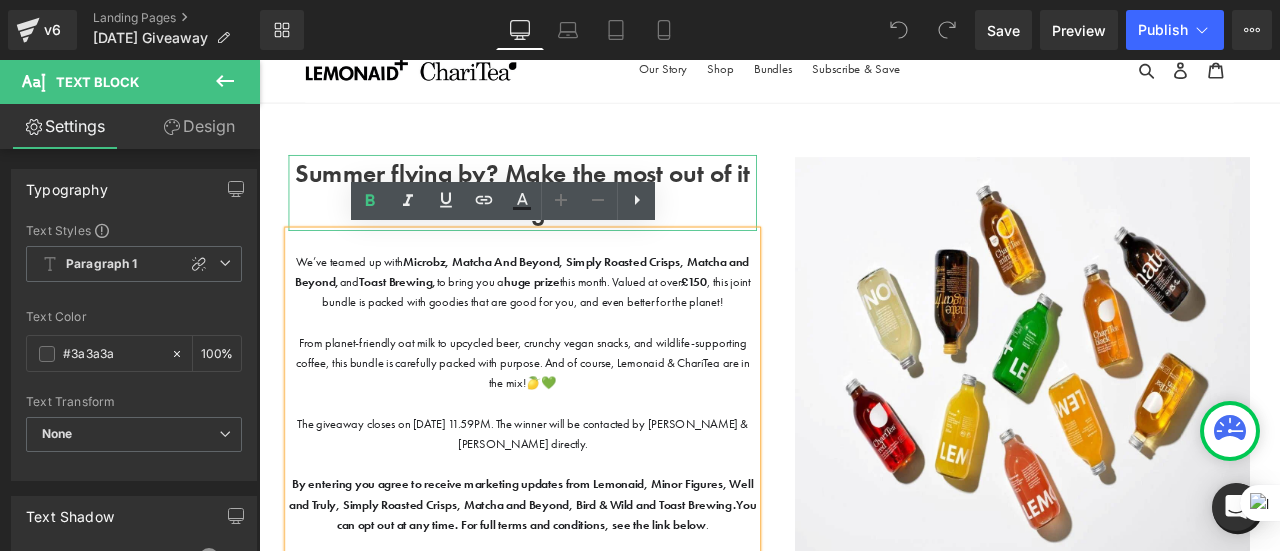 click on "Summer flying by? Make the most out of it with these goodies !" at bounding box center (571, 217) 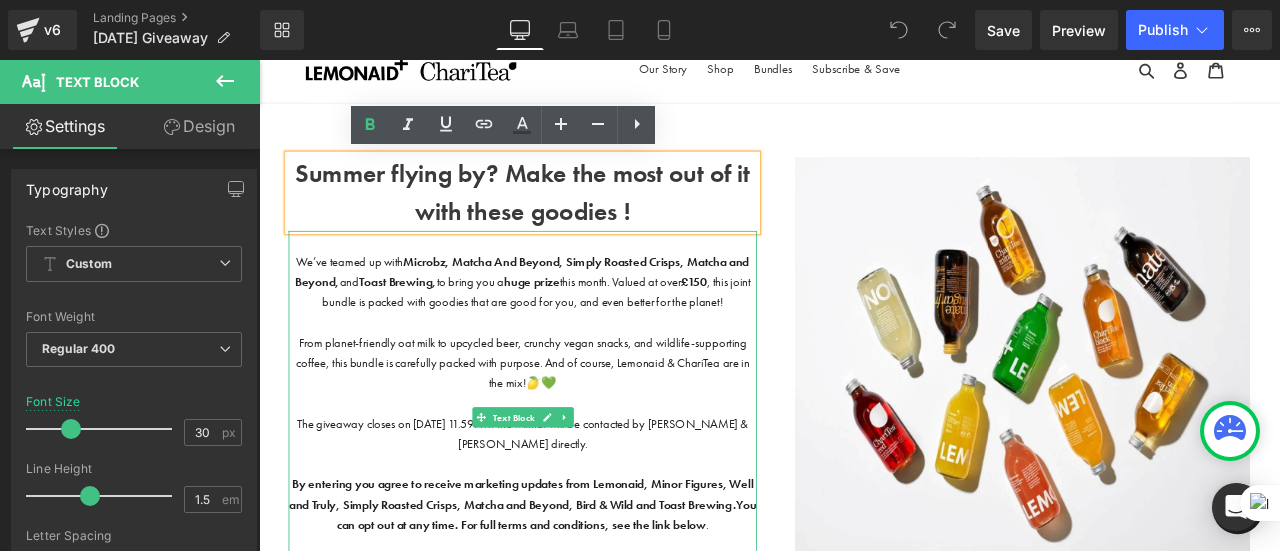 click on "We’ve teamed up with  Microbz, Matcha And Beyond, Simply Roasted Crisps, Matcha and Beyond,  and  Toast Brewing,  to bring you a  huge prize  this month. Valued at over  £150 , this joint bundle is packed with goodies that are good for you, and even better for the planet!" at bounding box center [572, 323] 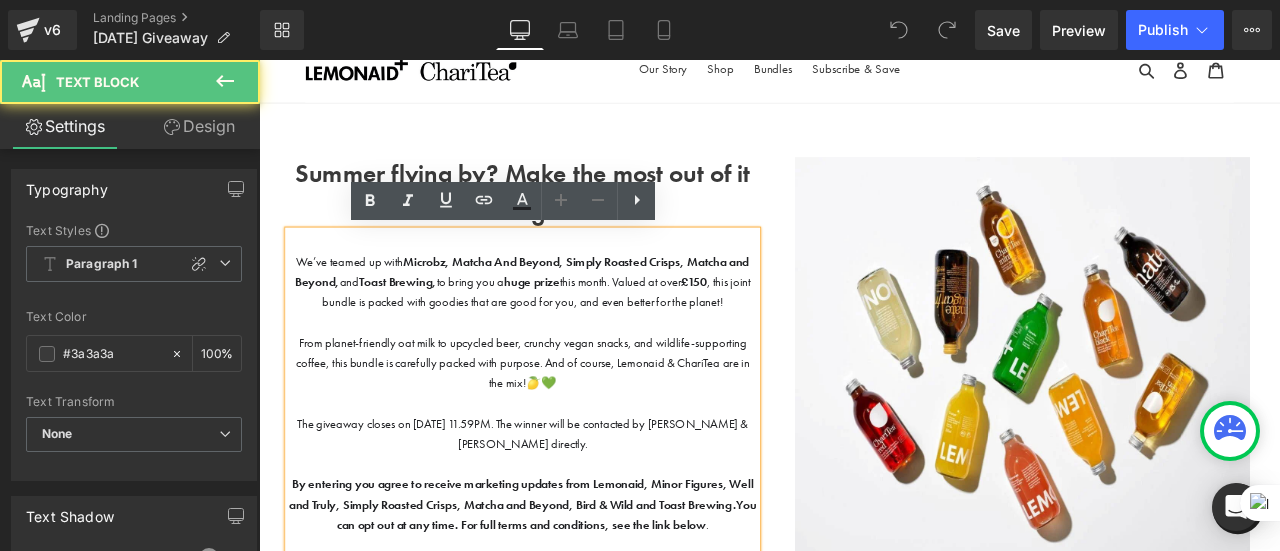 click on "From planet-friendly oat milk to upcycled beer, crunchy vegan snacks, and wildlife-supporting coffee, this bundle is carefully packed with purpose. And of course, Lemonaid & ChariTea are in the mix!🍋💚" at bounding box center (572, 419) 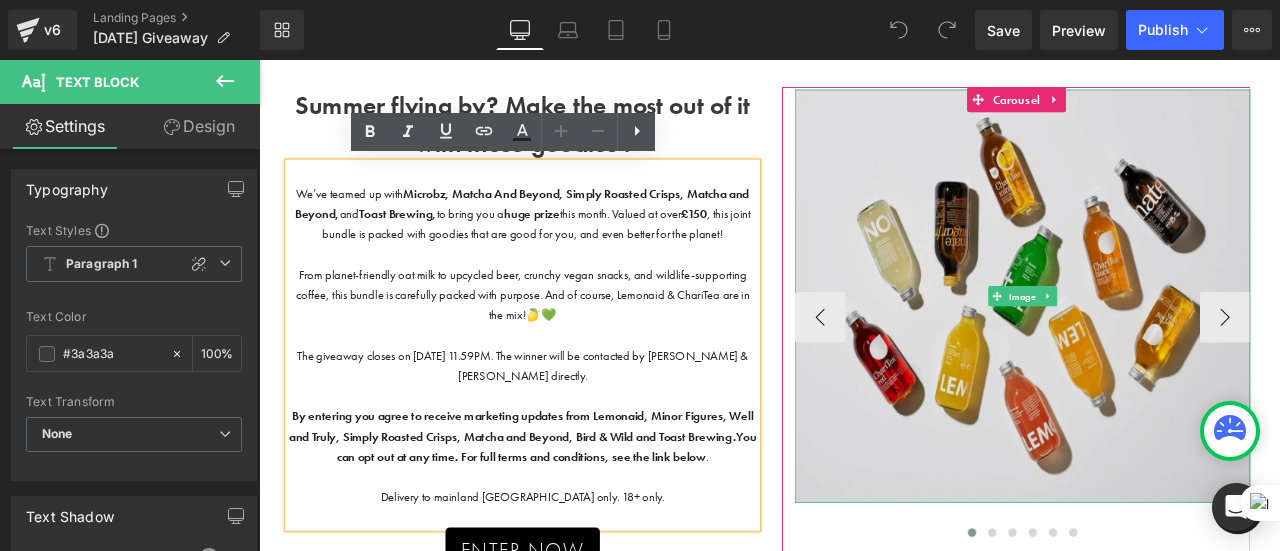 scroll, scrollTop: 110, scrollLeft: 0, axis: vertical 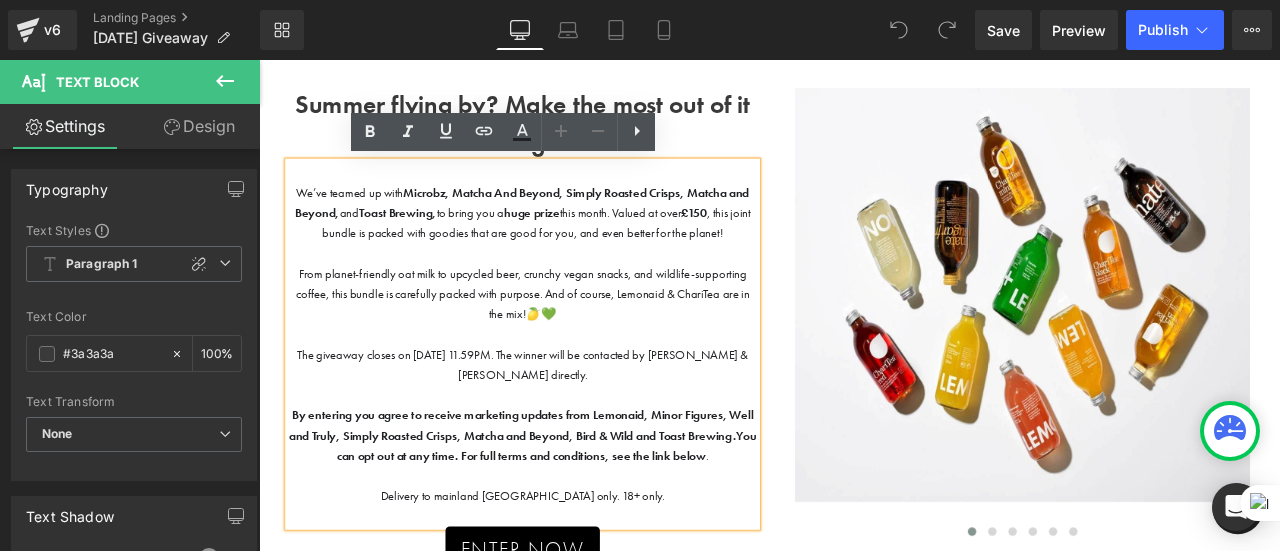 click on "£150" at bounding box center [775, 241] 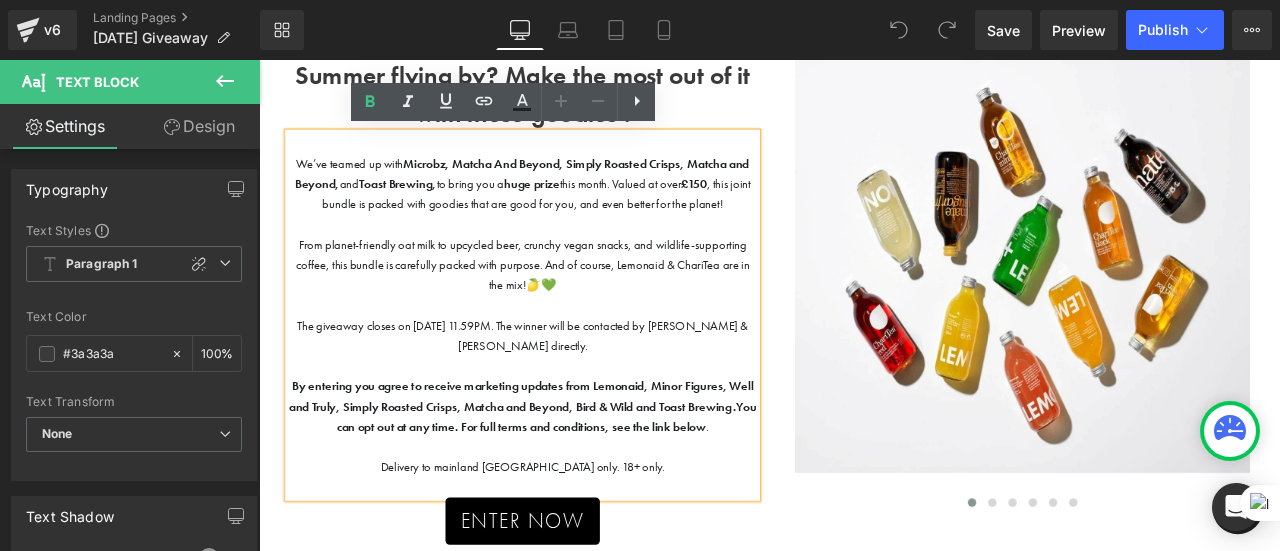 scroll, scrollTop: 146, scrollLeft: 0, axis: vertical 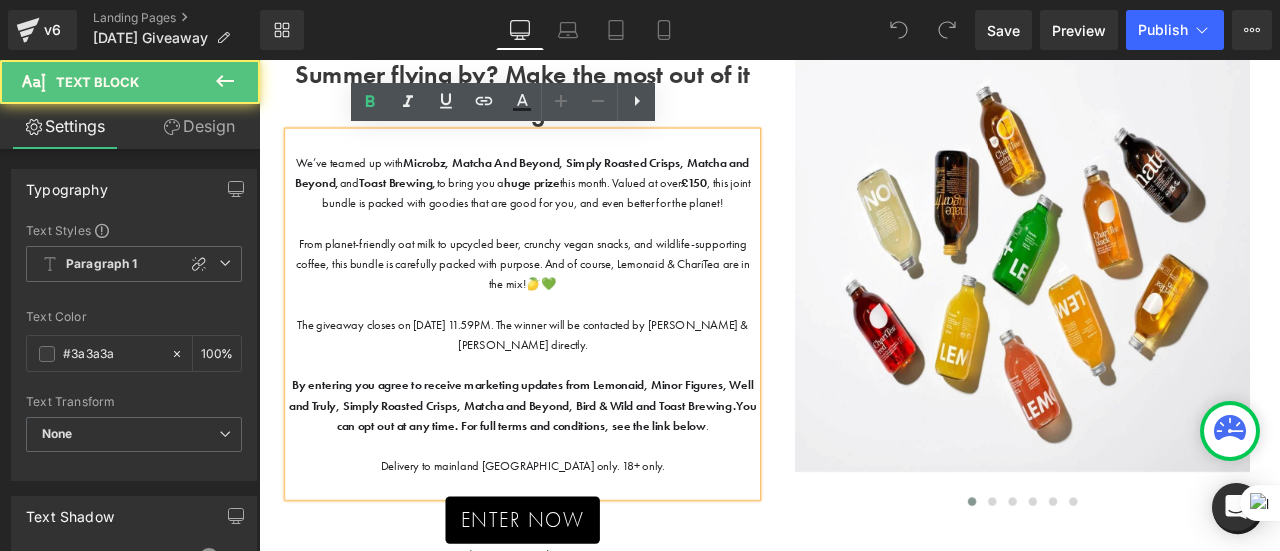 click on "The giveaway closes on [DATE] 11.59PM. The winner will be contacted by [PERSON_NAME] & [PERSON_NAME] directly." at bounding box center (572, 385) 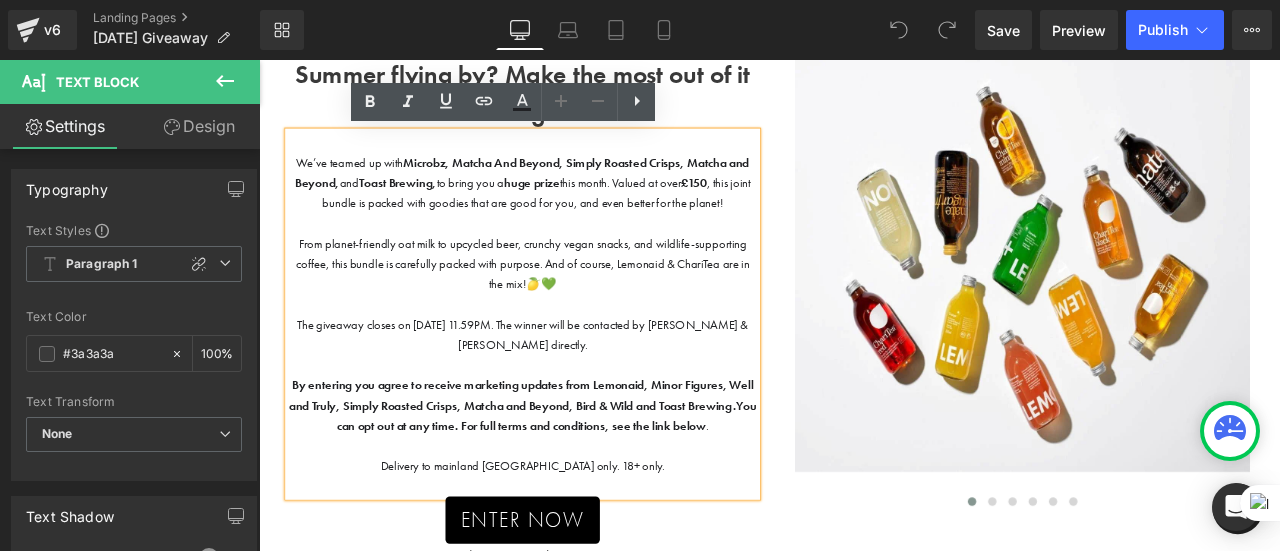 type 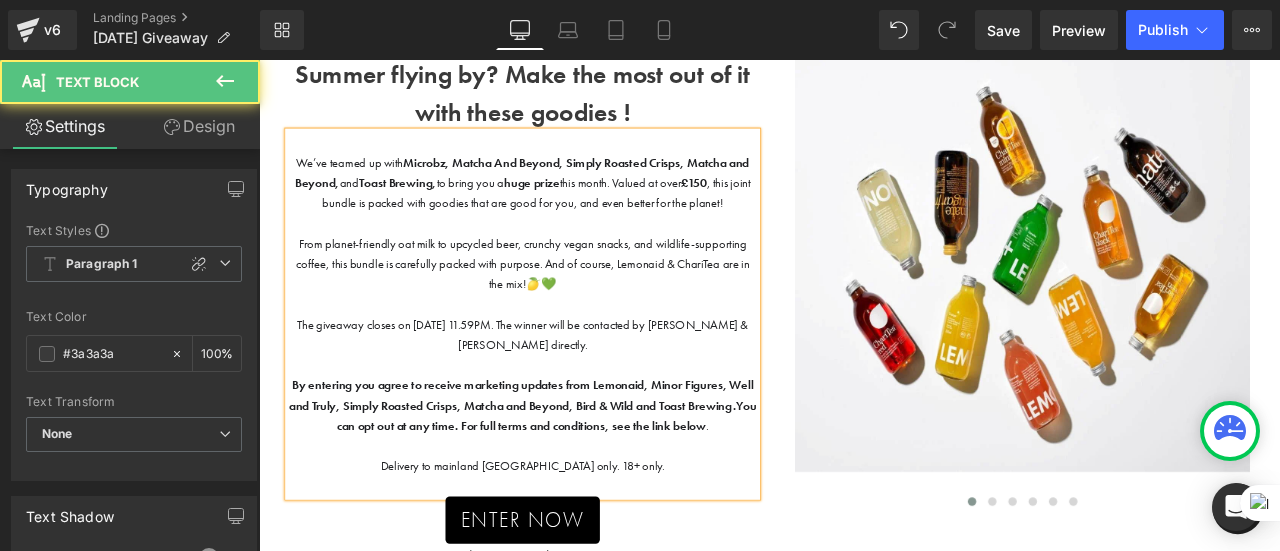 click at bounding box center [571, 421] 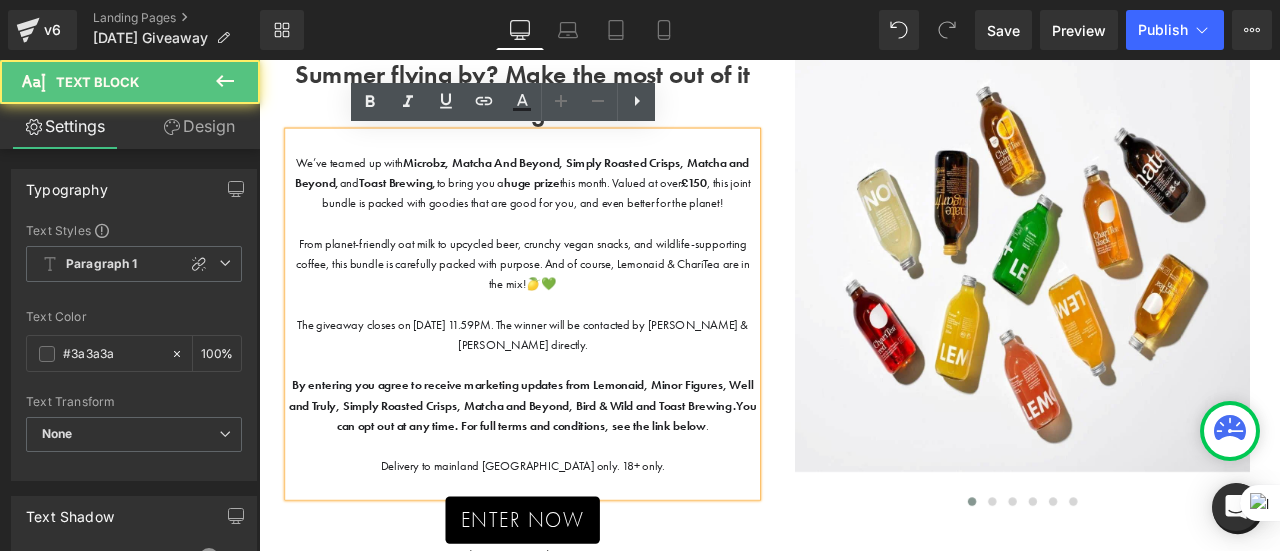 click on "The giveaway closes on [DATE] 11.59PM. The winner will be contacted by [PERSON_NAME] & [PERSON_NAME] directly." at bounding box center [571, 373] 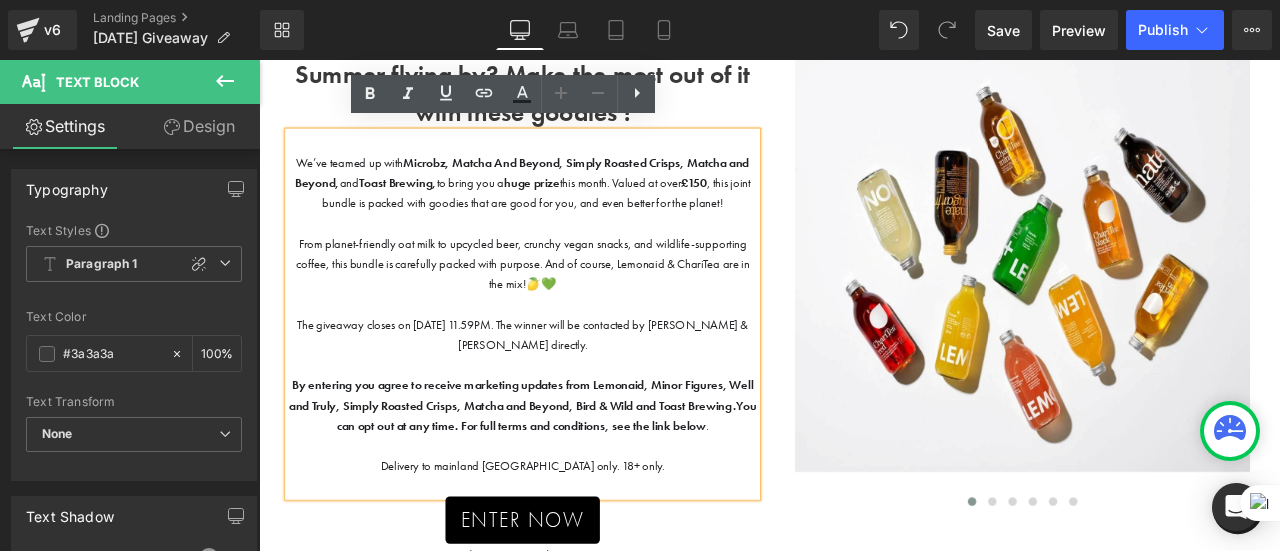 scroll, scrollTop: 184, scrollLeft: 0, axis: vertical 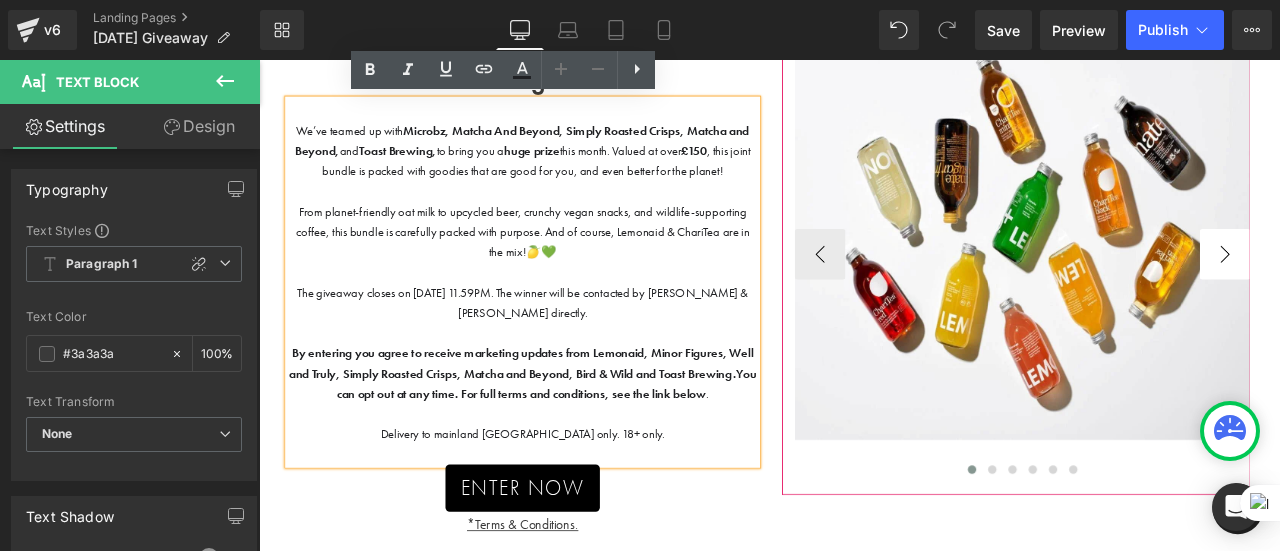 click on "›" at bounding box center (1404, 290) 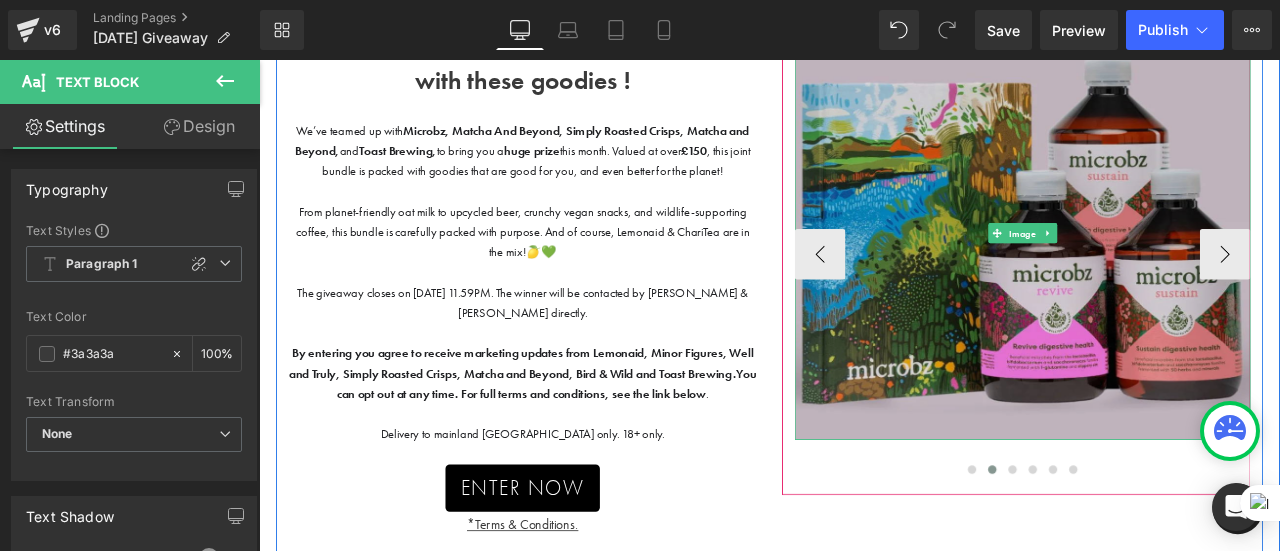 click at bounding box center [1164, 265] 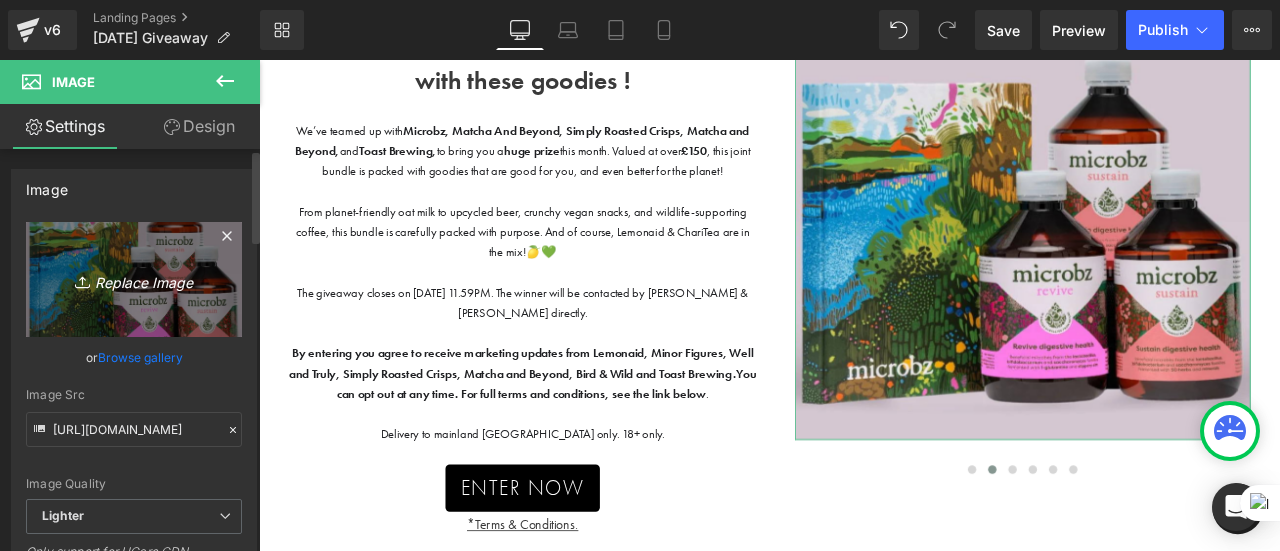 click on "Replace Image" at bounding box center [134, 279] 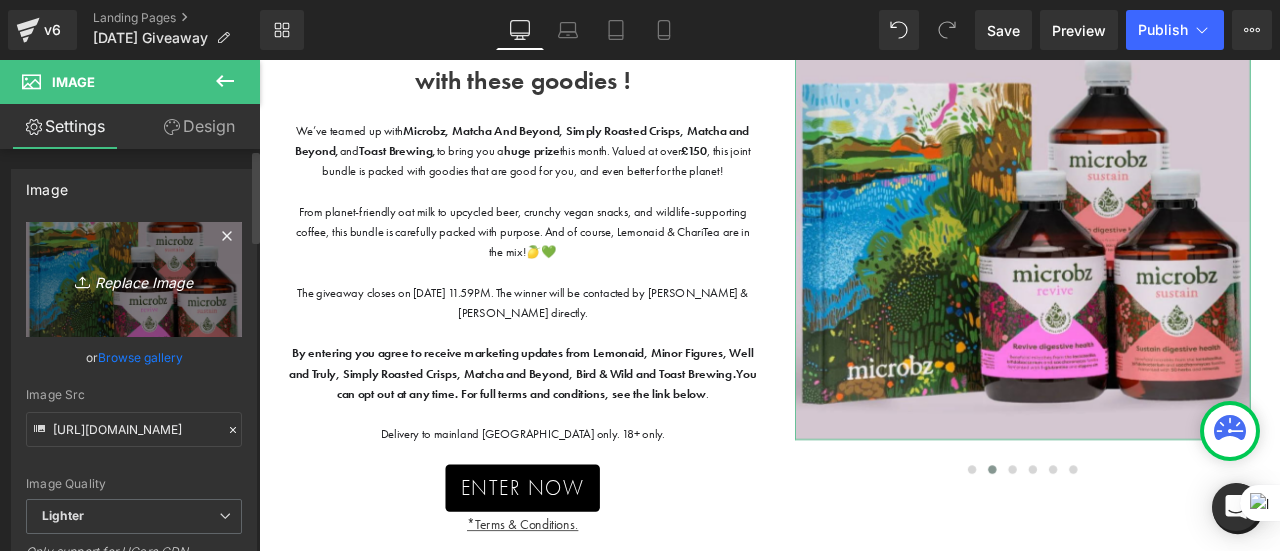 type on "C:\fakepath\microbzzzzz.jpeg" 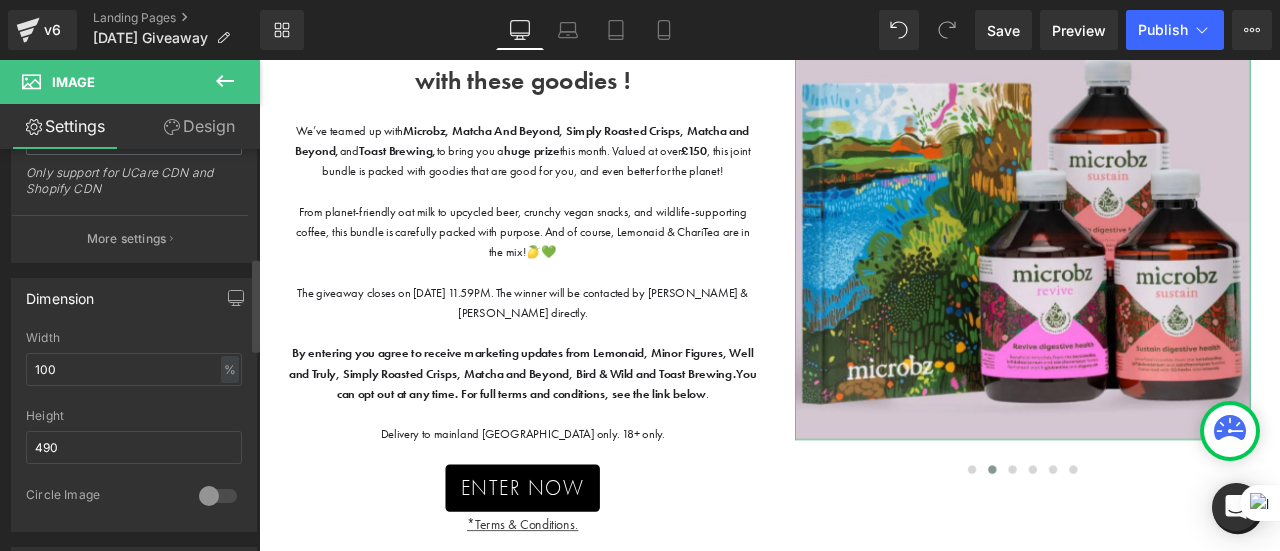 scroll, scrollTop: 0, scrollLeft: 0, axis: both 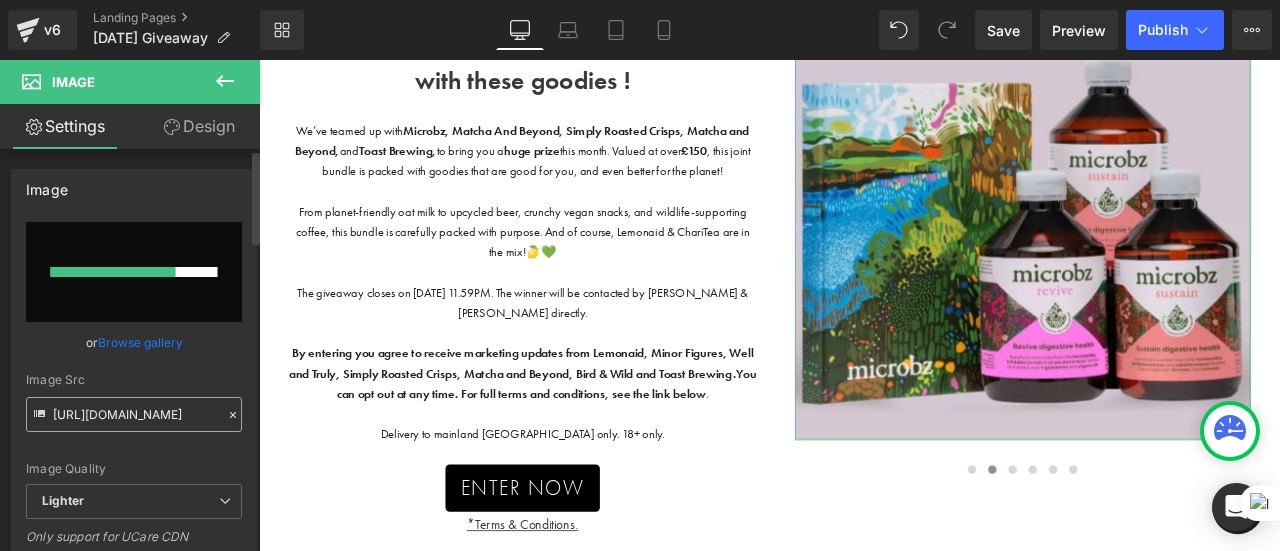 type 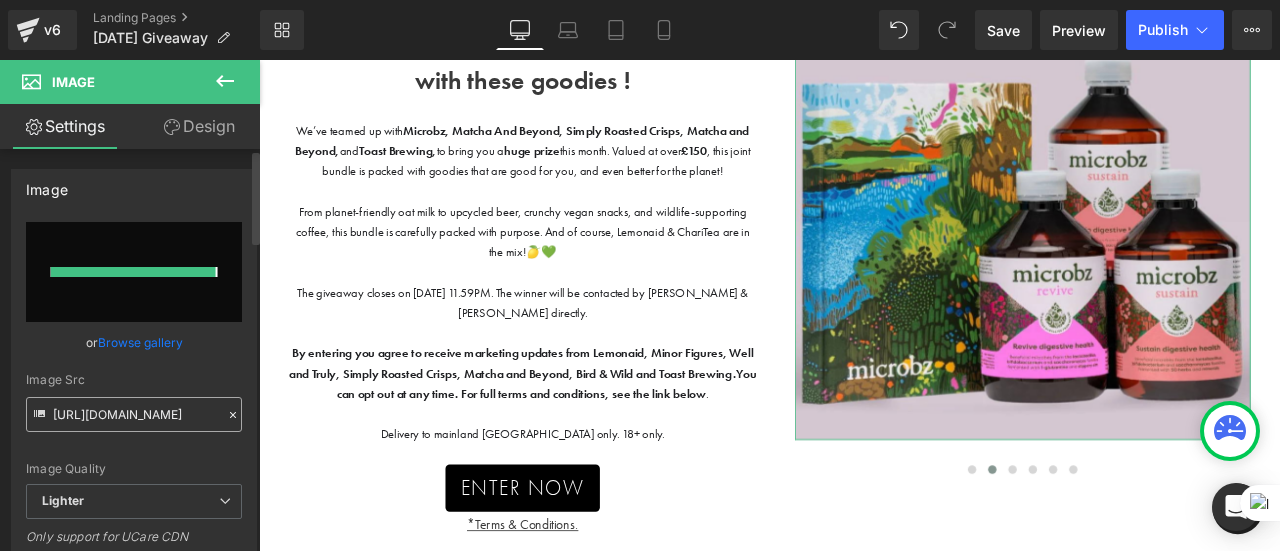 type on "[URL][DOMAIN_NAME]" 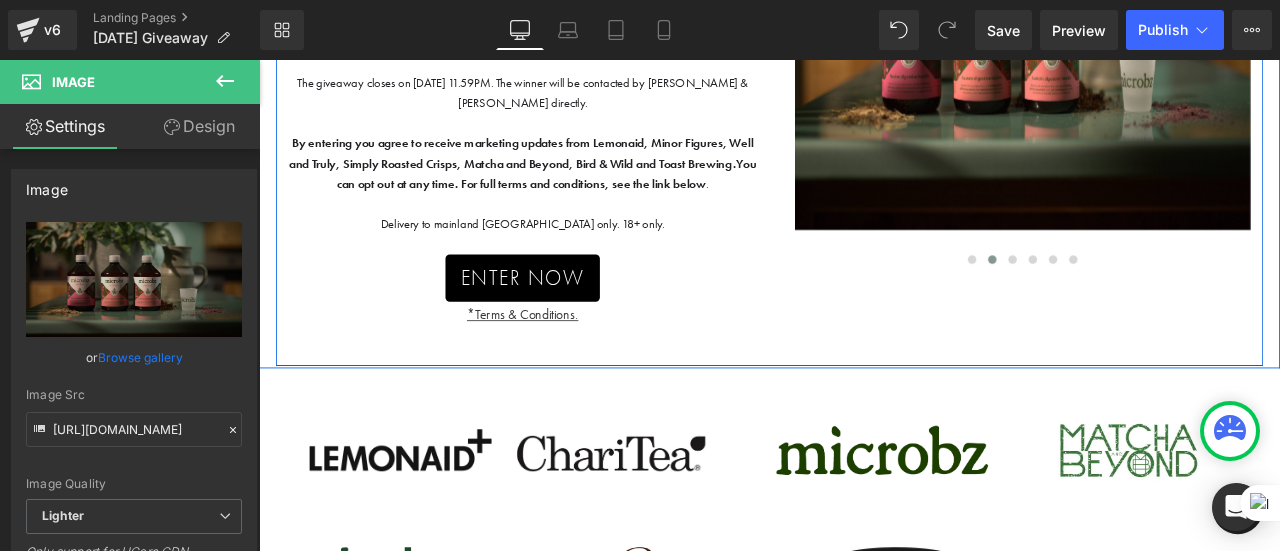 scroll, scrollTop: 434, scrollLeft: 0, axis: vertical 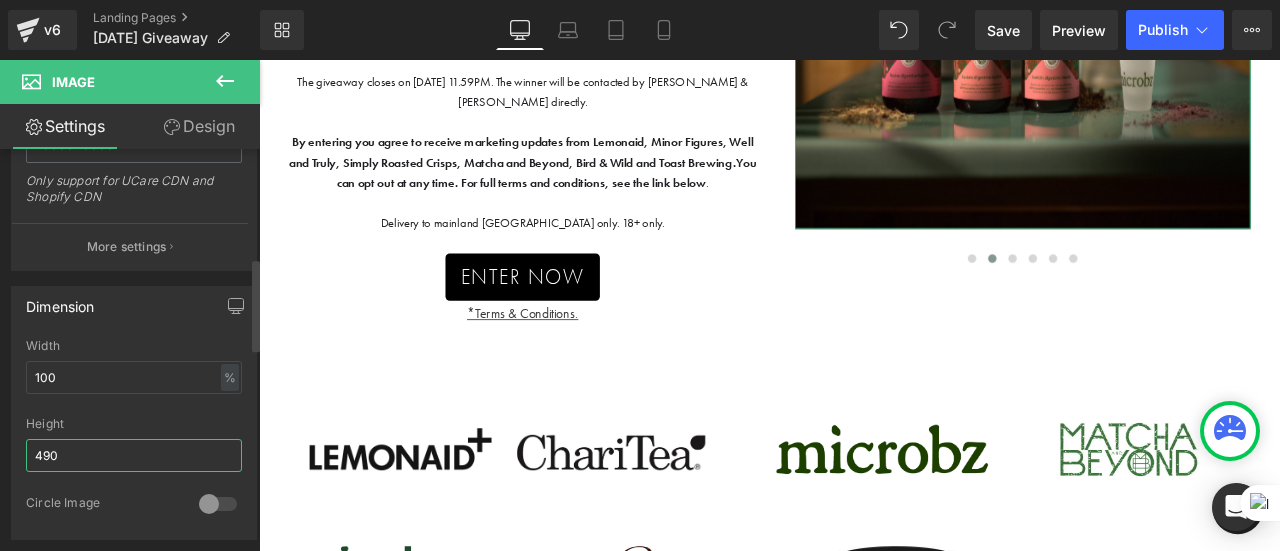 click on "490" at bounding box center [134, 455] 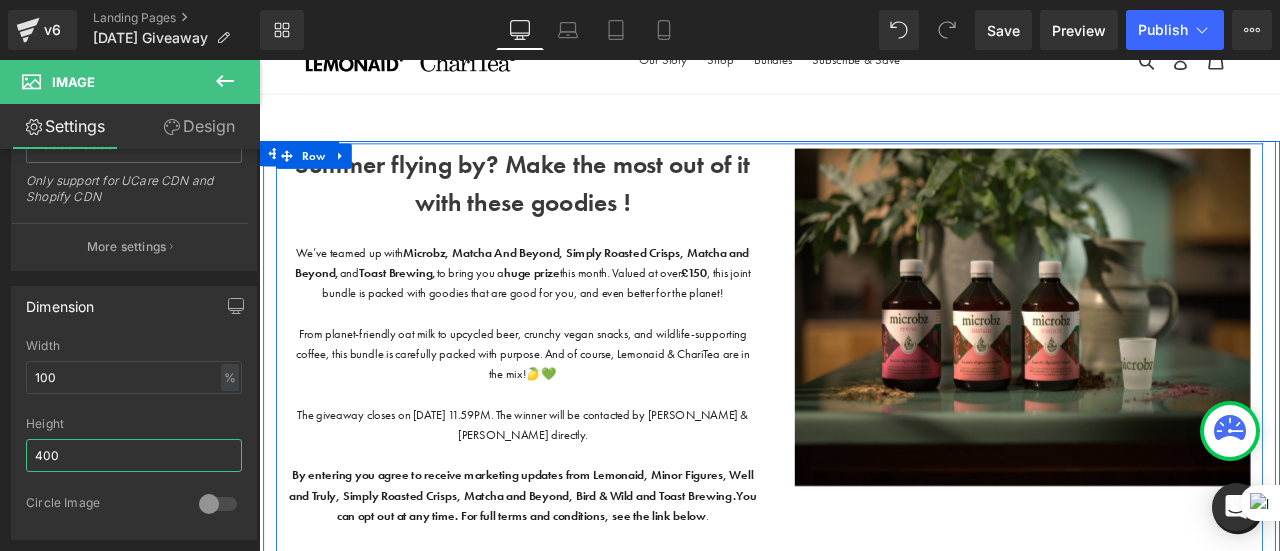 scroll, scrollTop: 35, scrollLeft: 0, axis: vertical 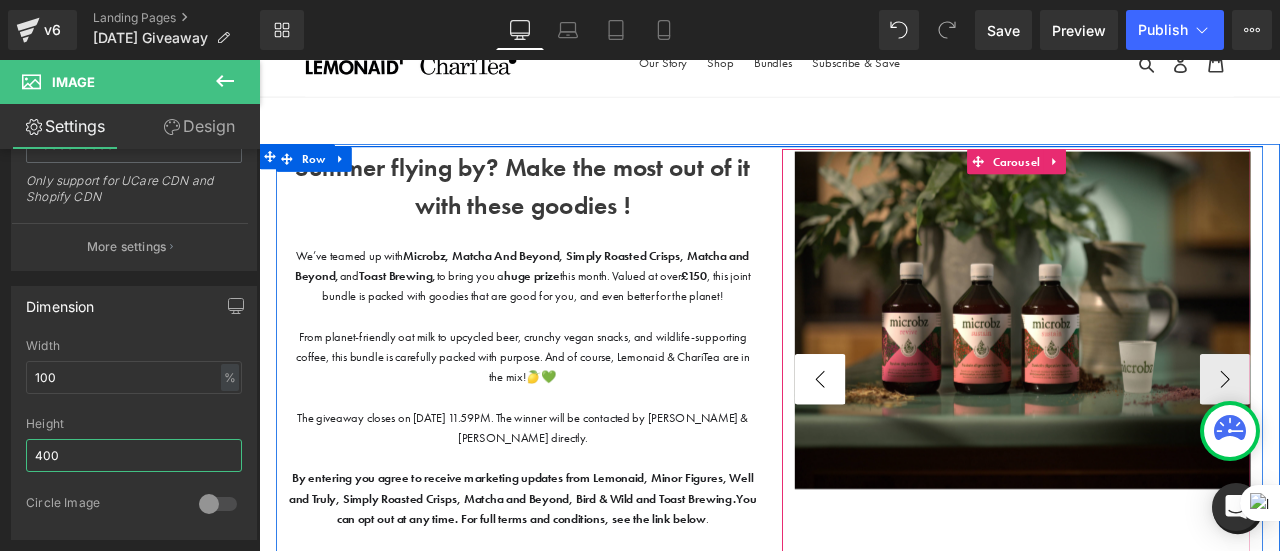 type on "400" 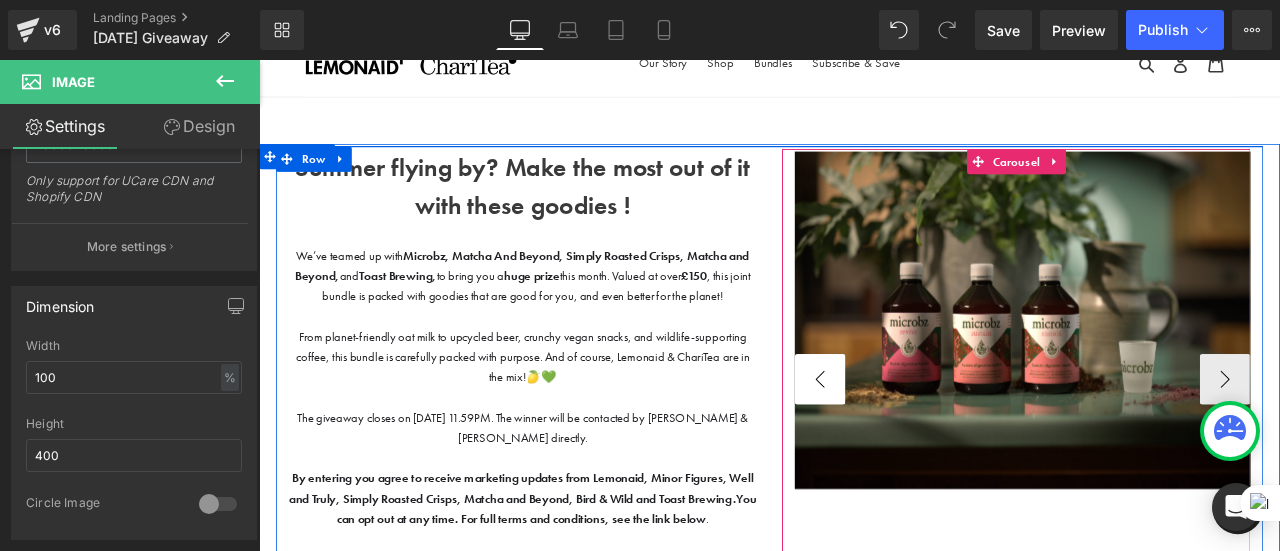 click on "‹" at bounding box center (924, 439) 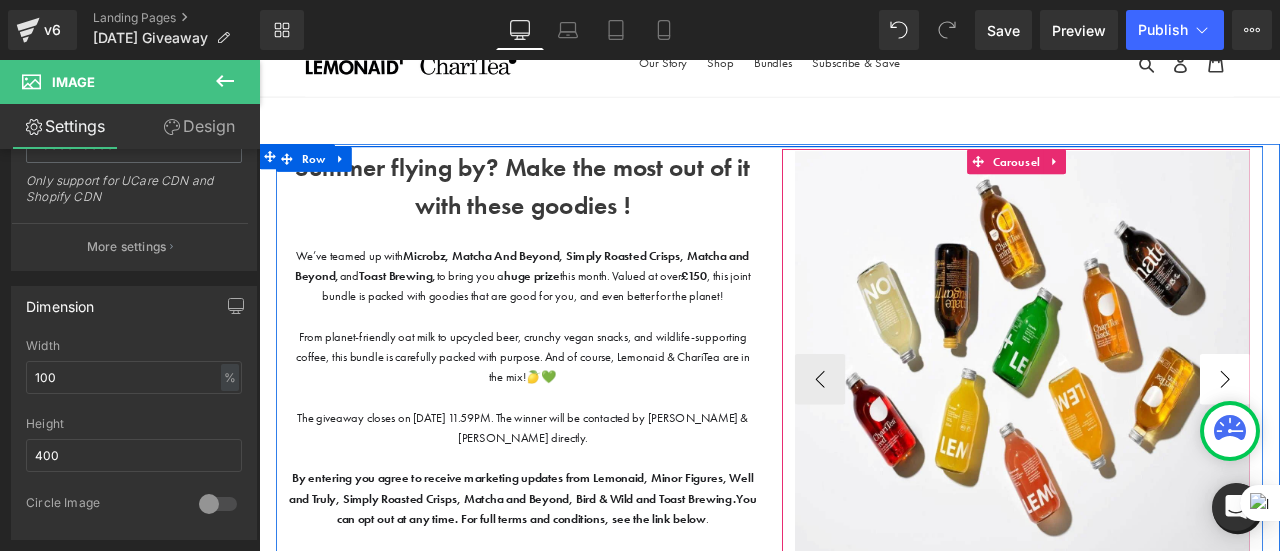 click on "›" at bounding box center [1404, 439] 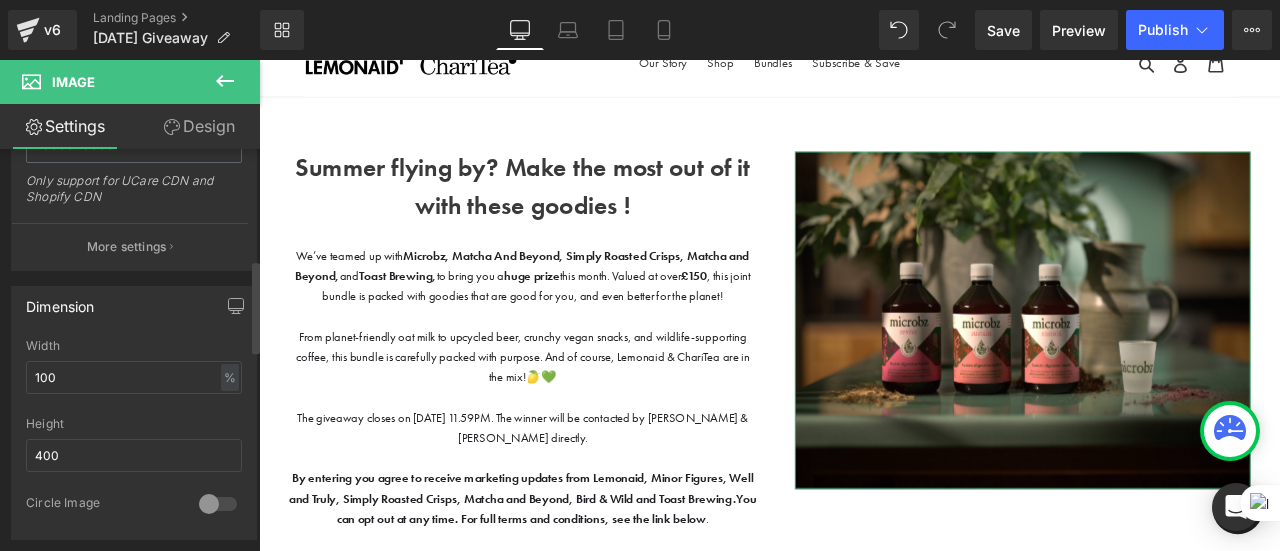 scroll, scrollTop: 483, scrollLeft: 0, axis: vertical 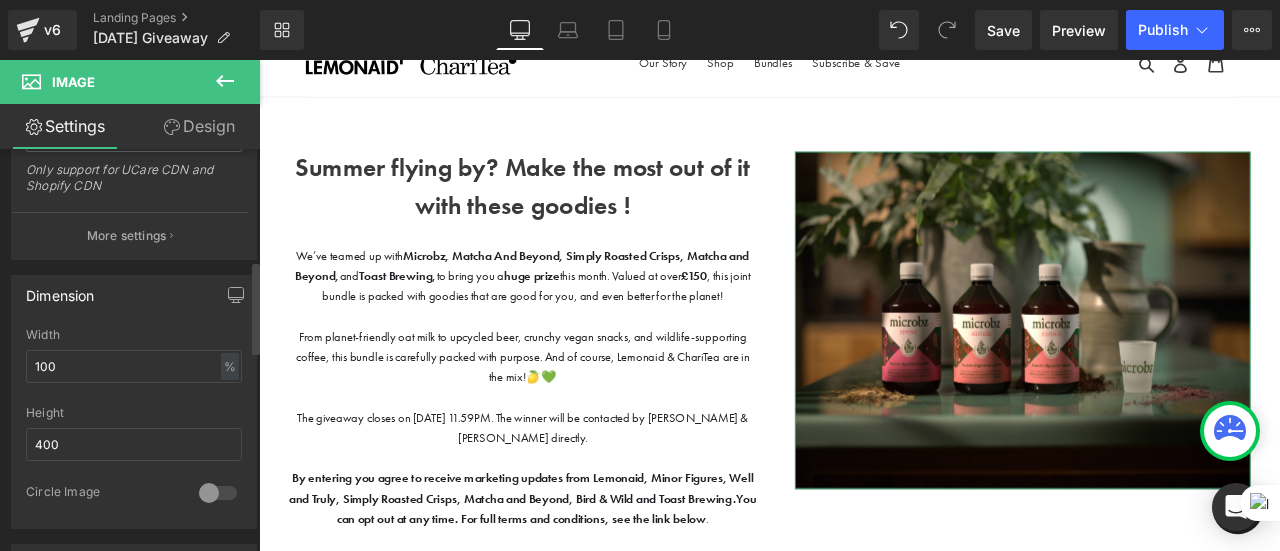 click at bounding box center (218, 493) 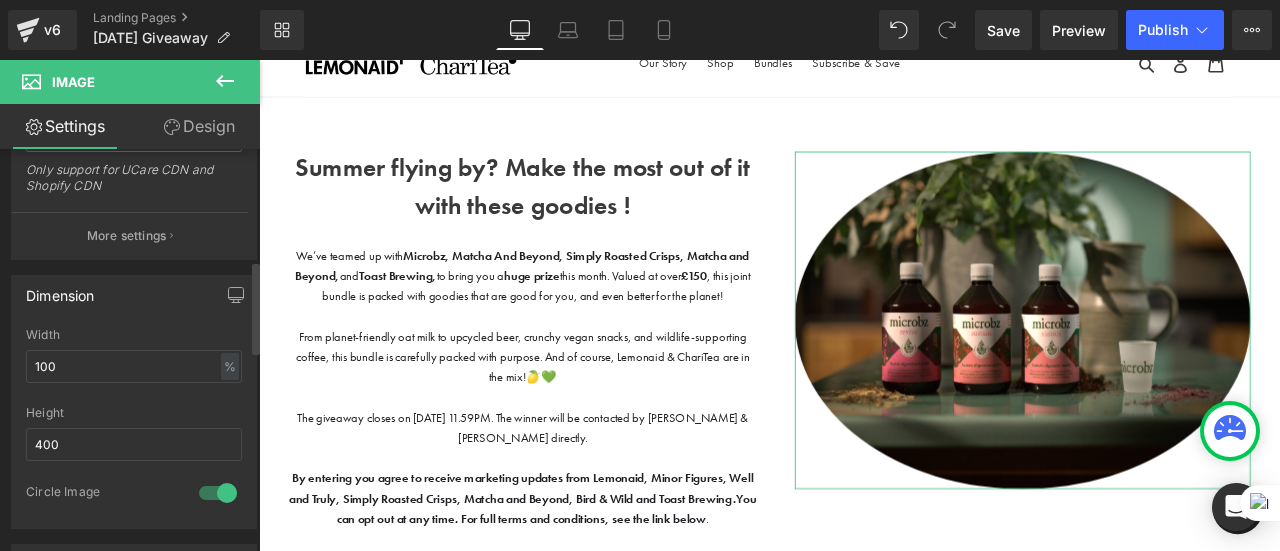 click at bounding box center (218, 493) 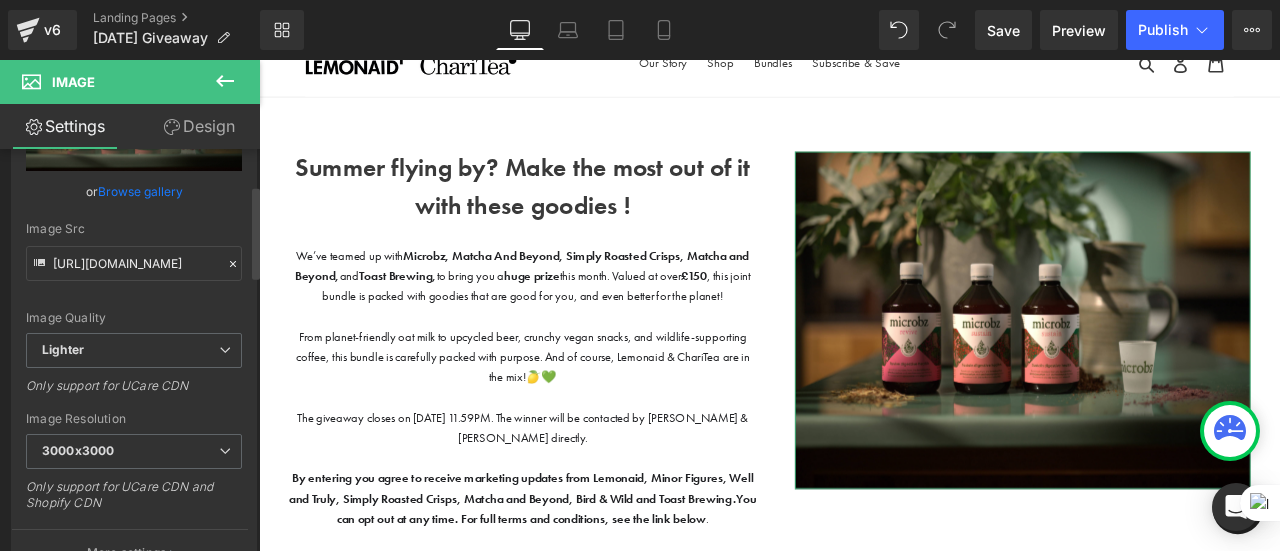 scroll, scrollTop: 155, scrollLeft: 0, axis: vertical 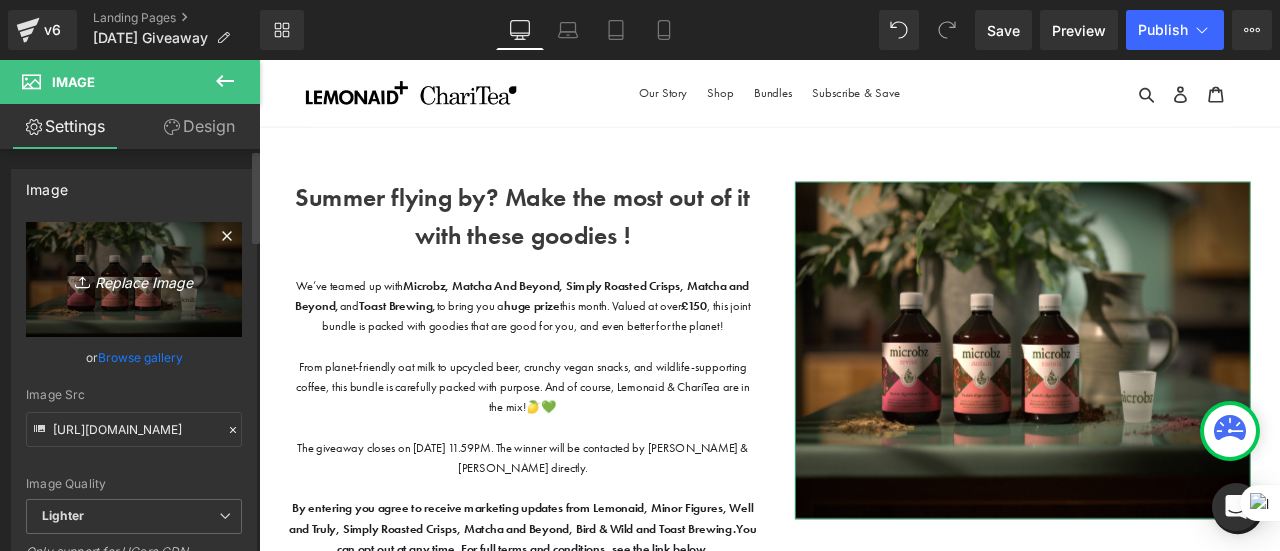 click on "Replace Image" at bounding box center [134, 279] 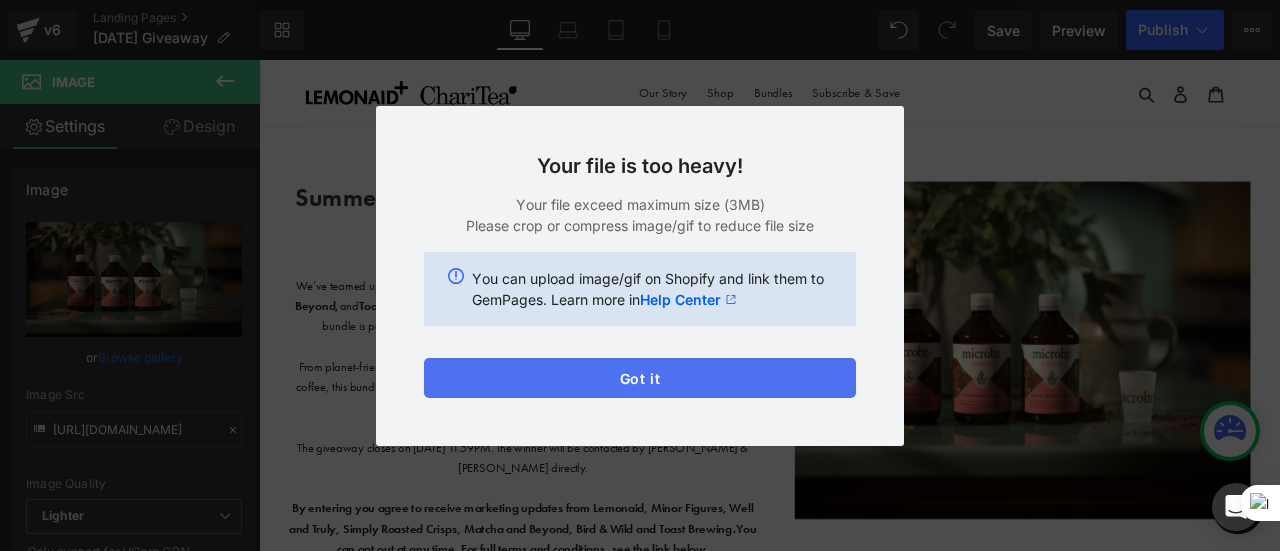 click on "Got it" at bounding box center (640, 378) 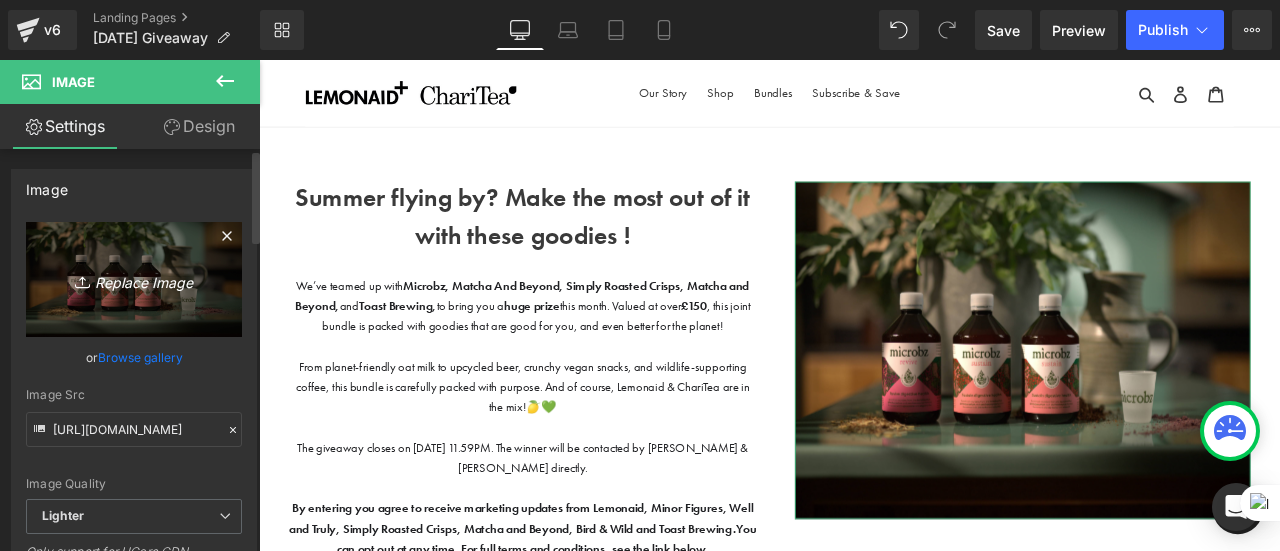 click on "Replace Image" at bounding box center [134, 279] 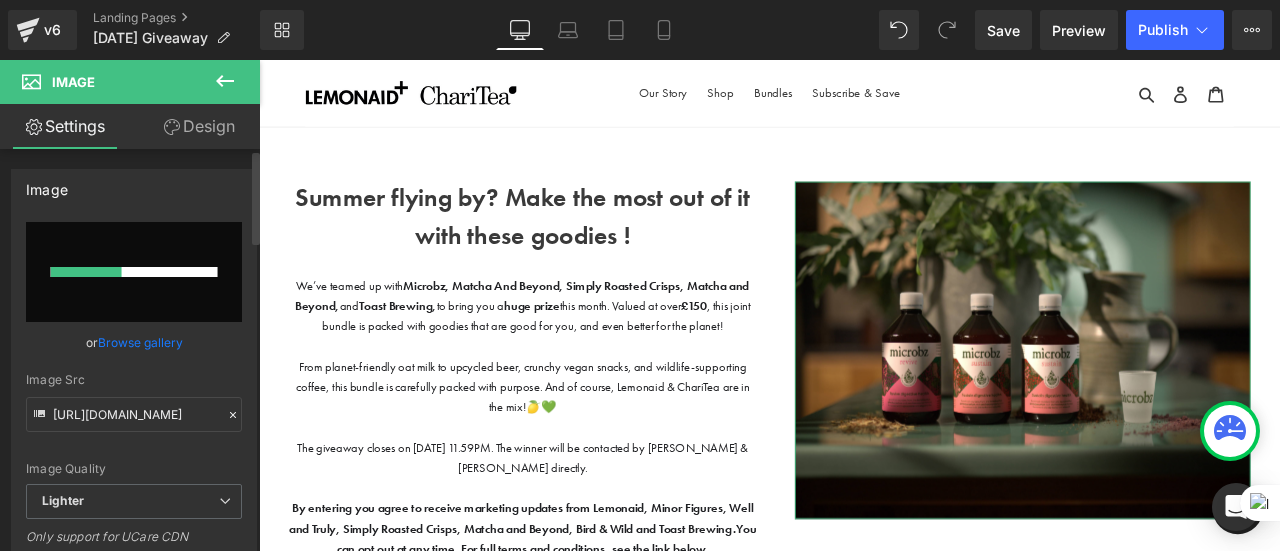 type 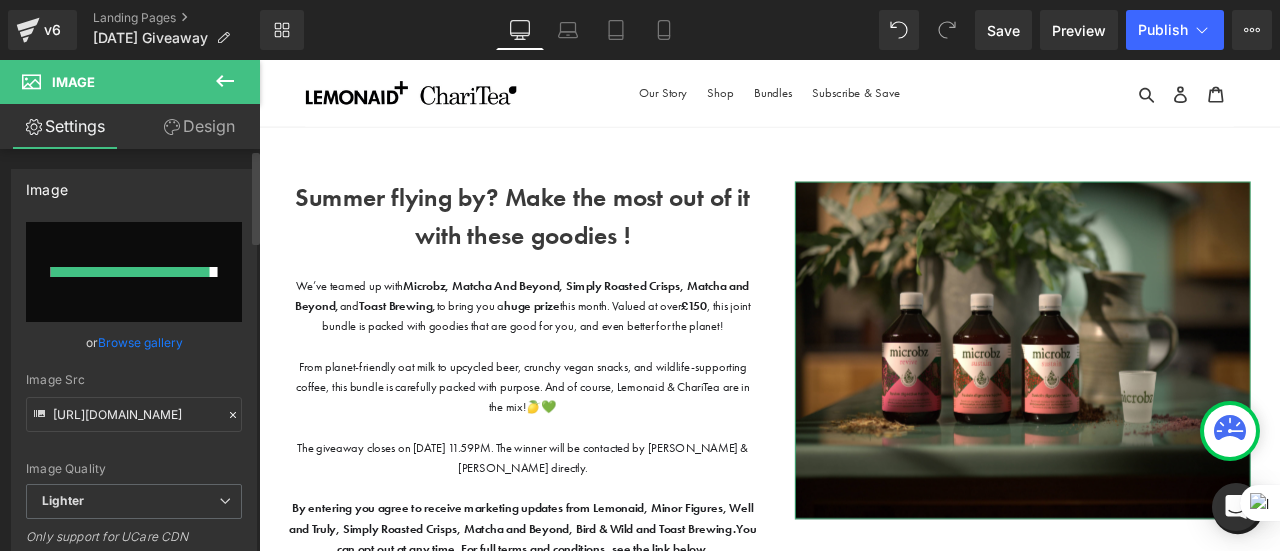 type on "[URL][DOMAIN_NAME][DATE]" 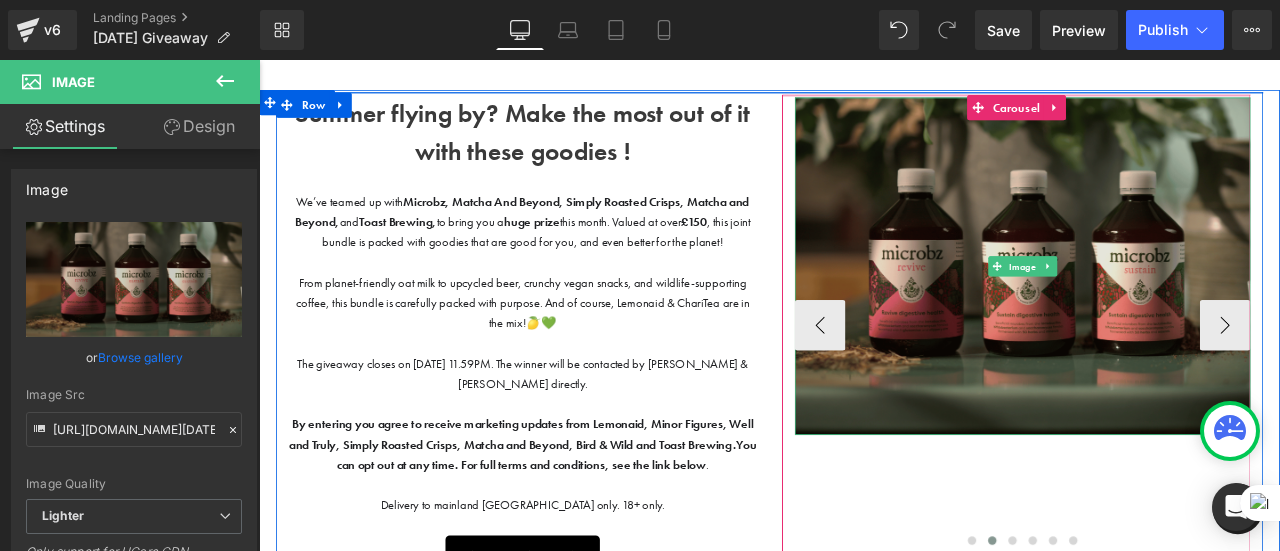 scroll, scrollTop: 102, scrollLeft: 0, axis: vertical 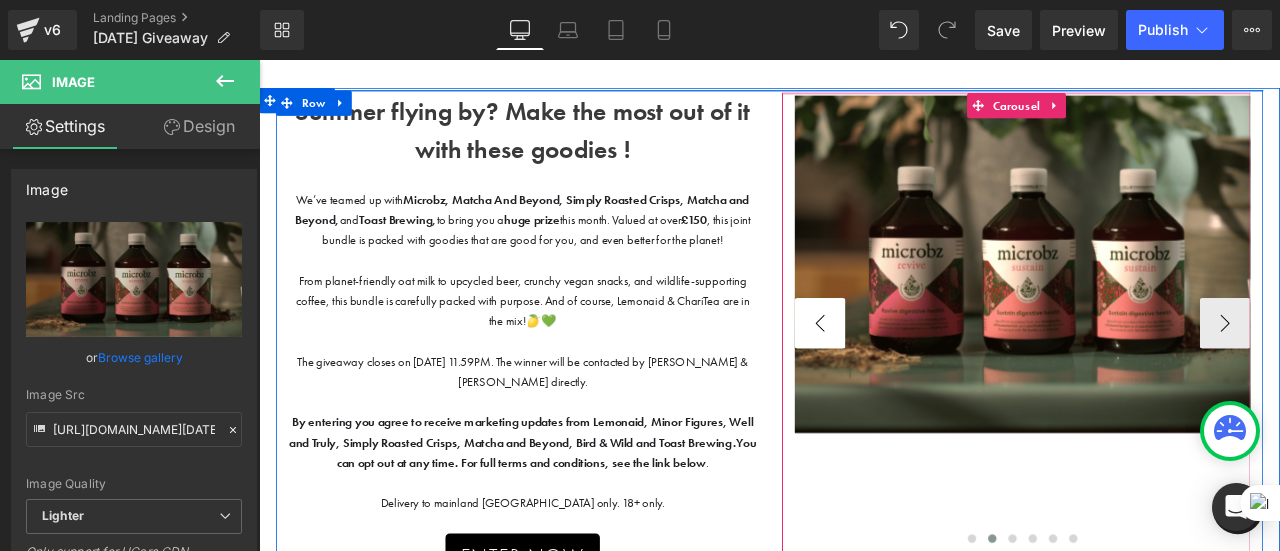 click on "‹" at bounding box center [924, 372] 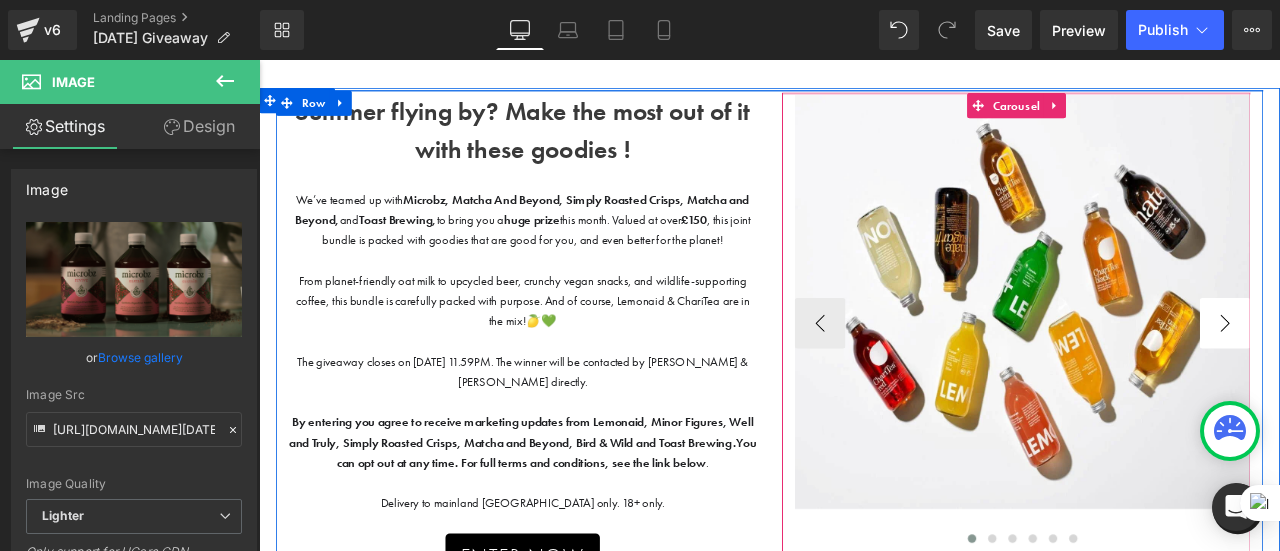 click on "›" at bounding box center (1404, 372) 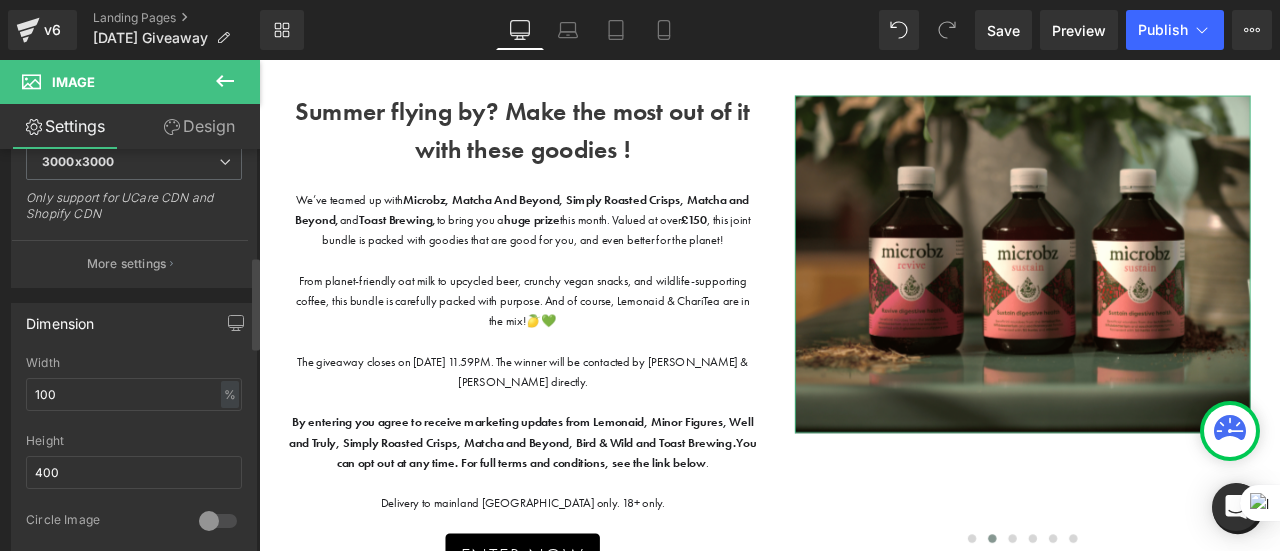scroll, scrollTop: 464, scrollLeft: 0, axis: vertical 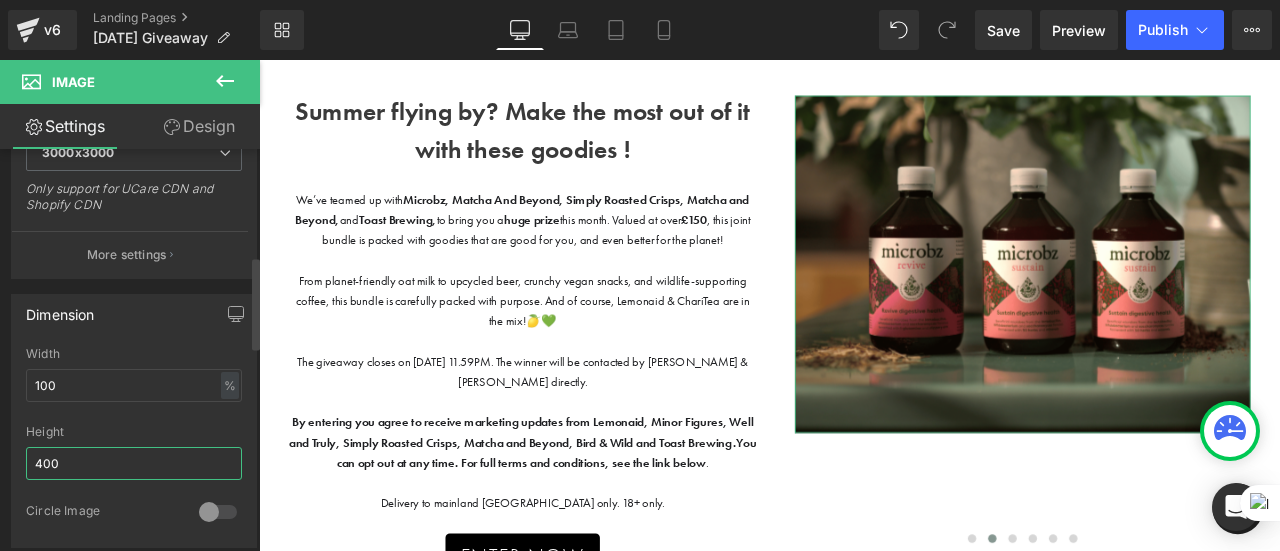 click on "400" at bounding box center [134, 463] 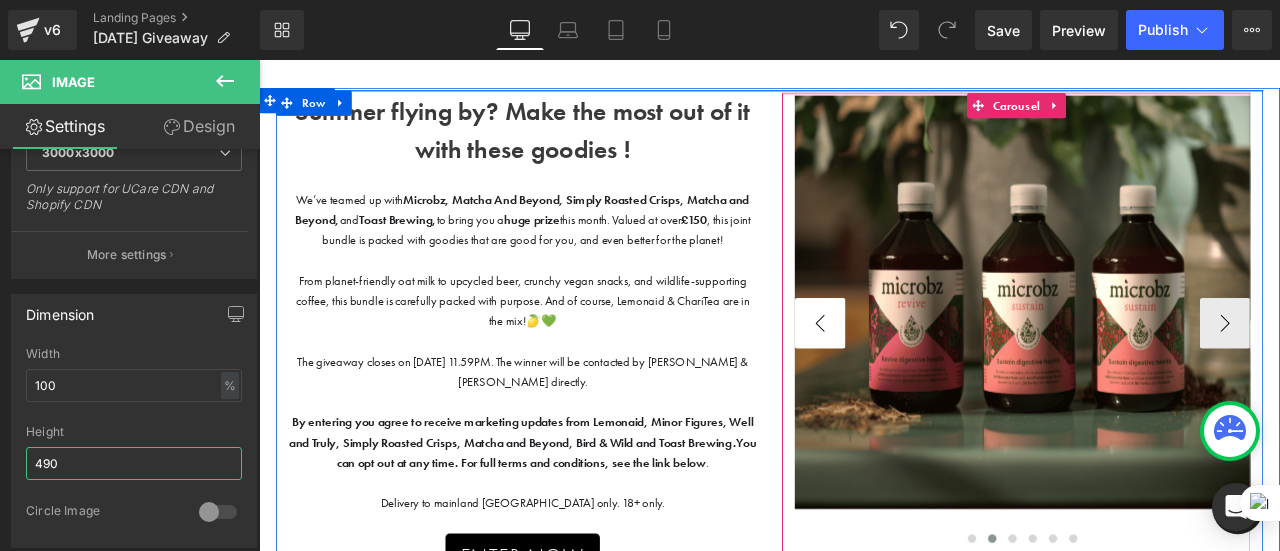 type on "490" 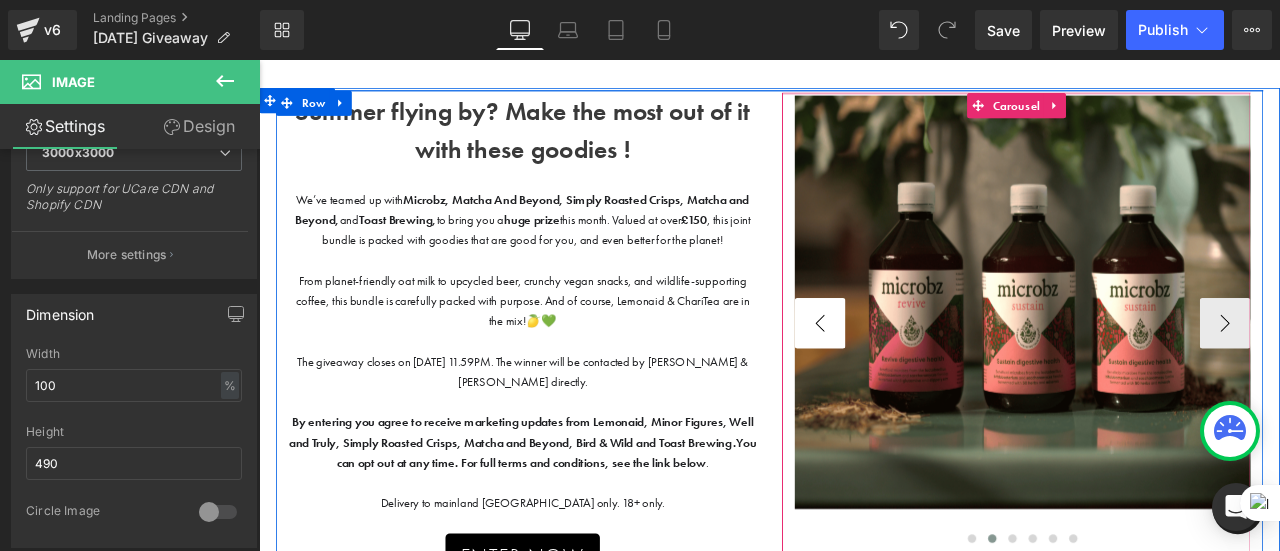 click on "‹" at bounding box center (924, 372) 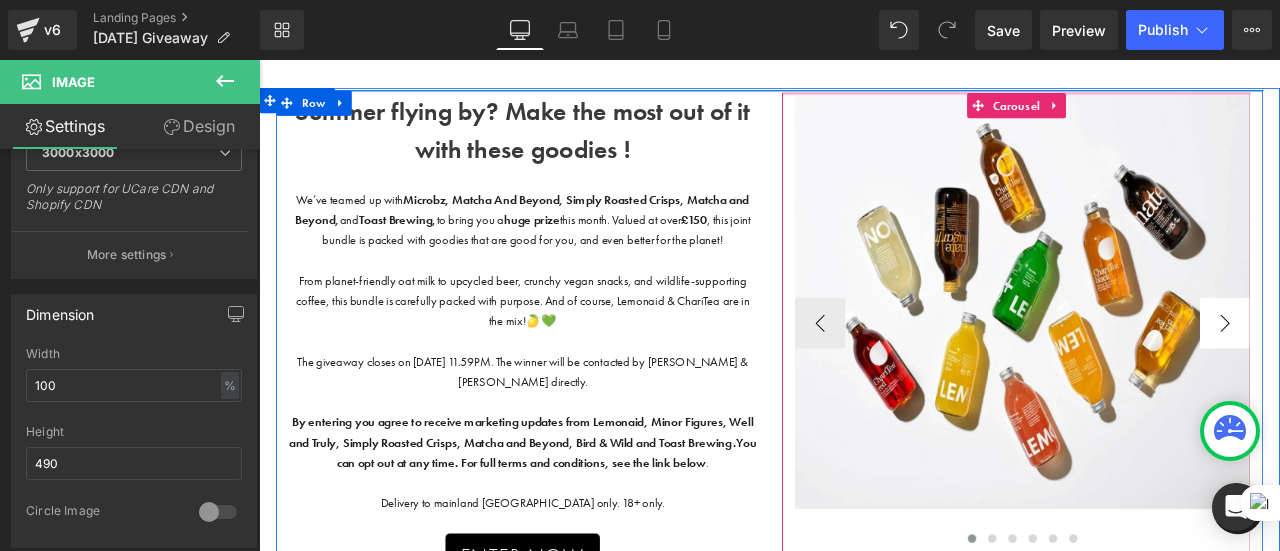 click on "›" at bounding box center (1404, 372) 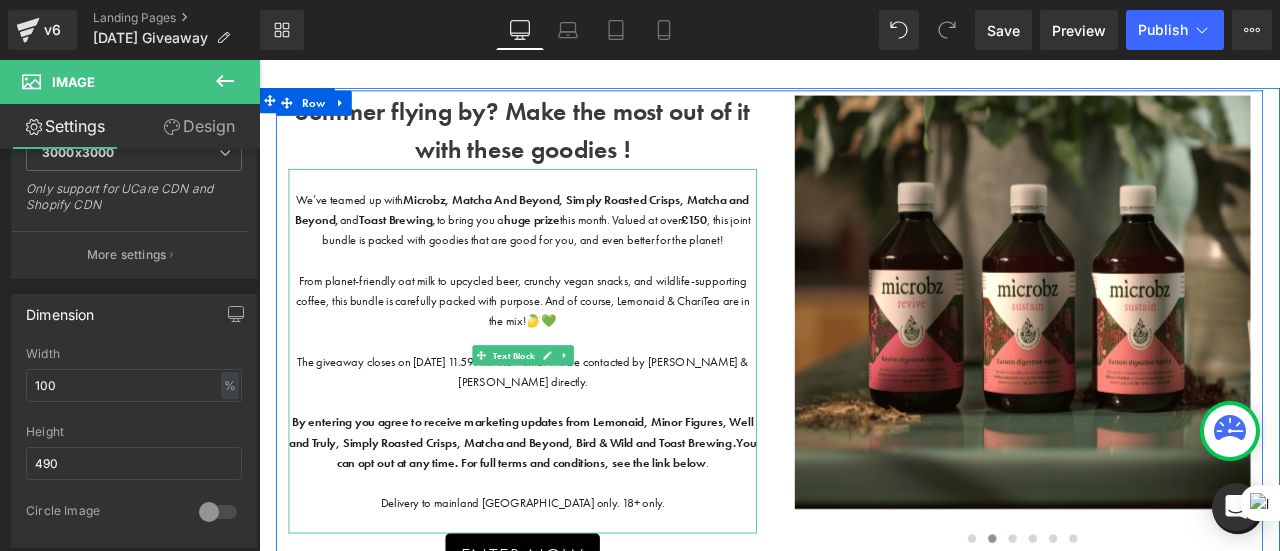 click on "By entering you agree to receive marketing updates from Lemonaid, Minor Figures, Well and Truly, Simply Roasted Crisps, Matcha and Beyond, Bird & Wild and Toast Brewing." at bounding box center [570, 501] 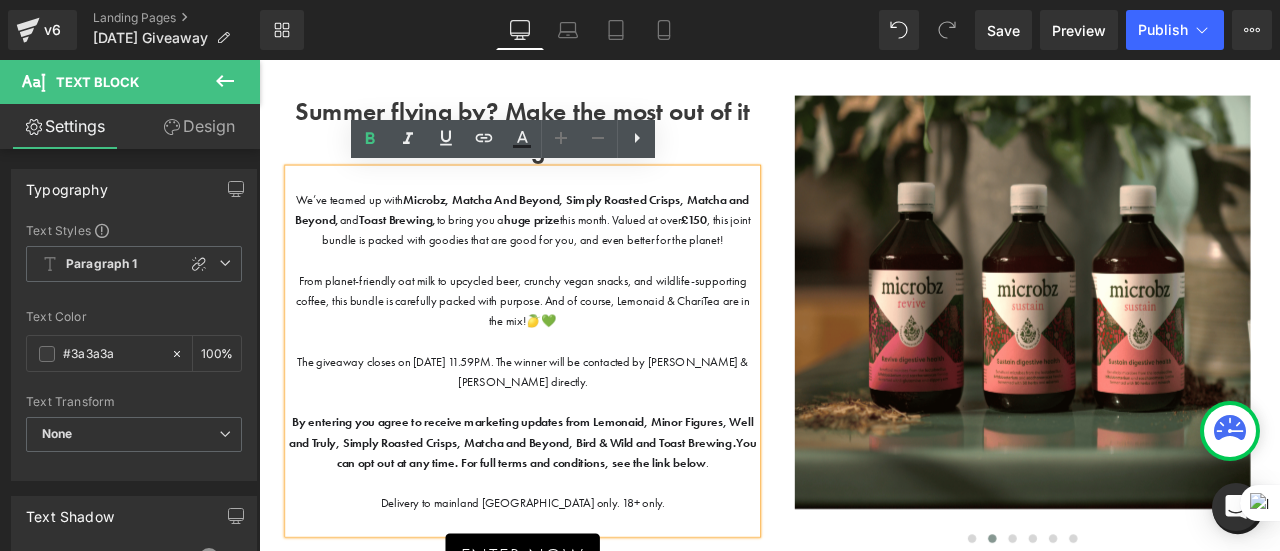 click on "We’ve teamed up with  Microbz, Matcha And Beyond, Simply Roasted Crisps, Matcha and Beyond,  and  Toast Brewing,  to bring you a  huge prize  this month. Valued at over  £150 , this joint bundle is packed with goodies that are good for you, and even better for the planet!" at bounding box center (571, 249) 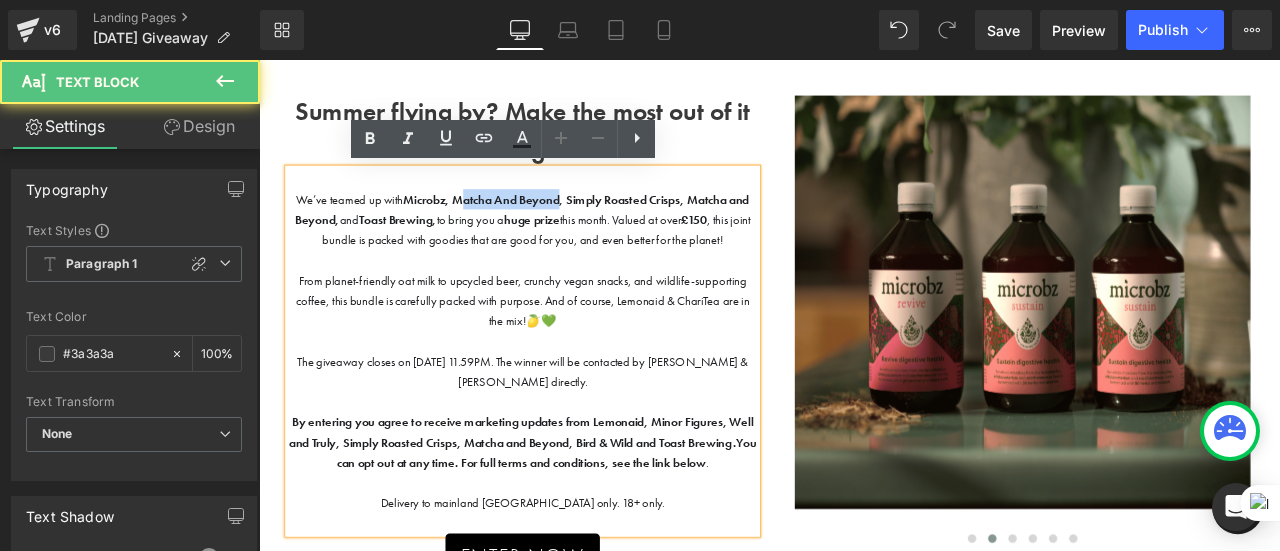 drag, startPoint x: 614, startPoint y: 224, endPoint x: 497, endPoint y: 226, distance: 117.01709 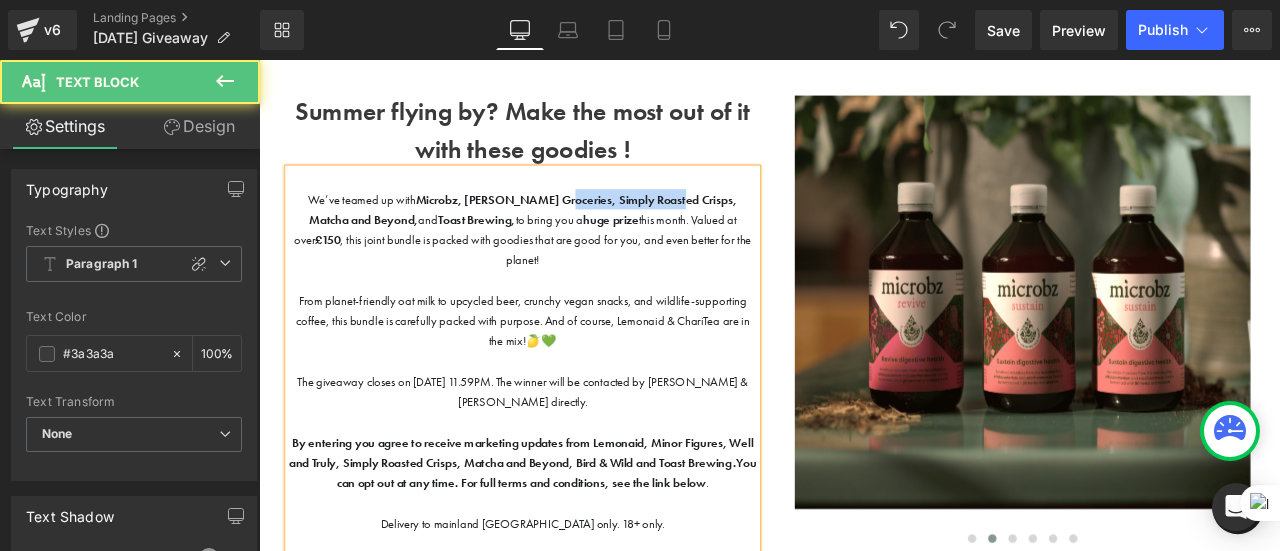 drag, startPoint x: 606, startPoint y: 227, endPoint x: 746, endPoint y: 221, distance: 140.12851 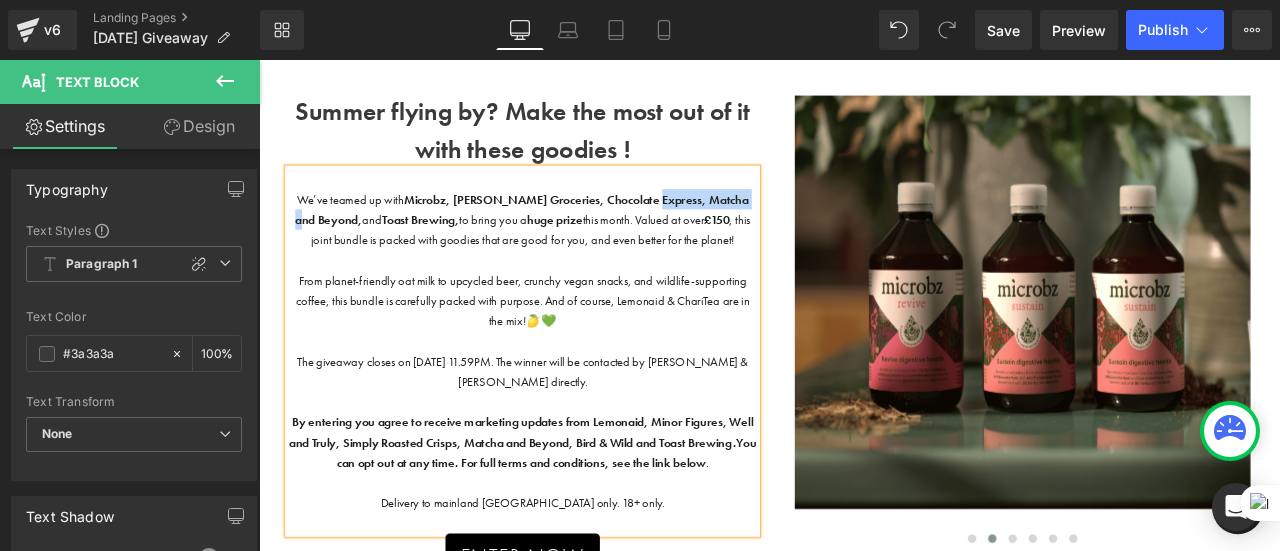 drag, startPoint x: 744, startPoint y: 221, endPoint x: 348, endPoint y: 246, distance: 396.78836 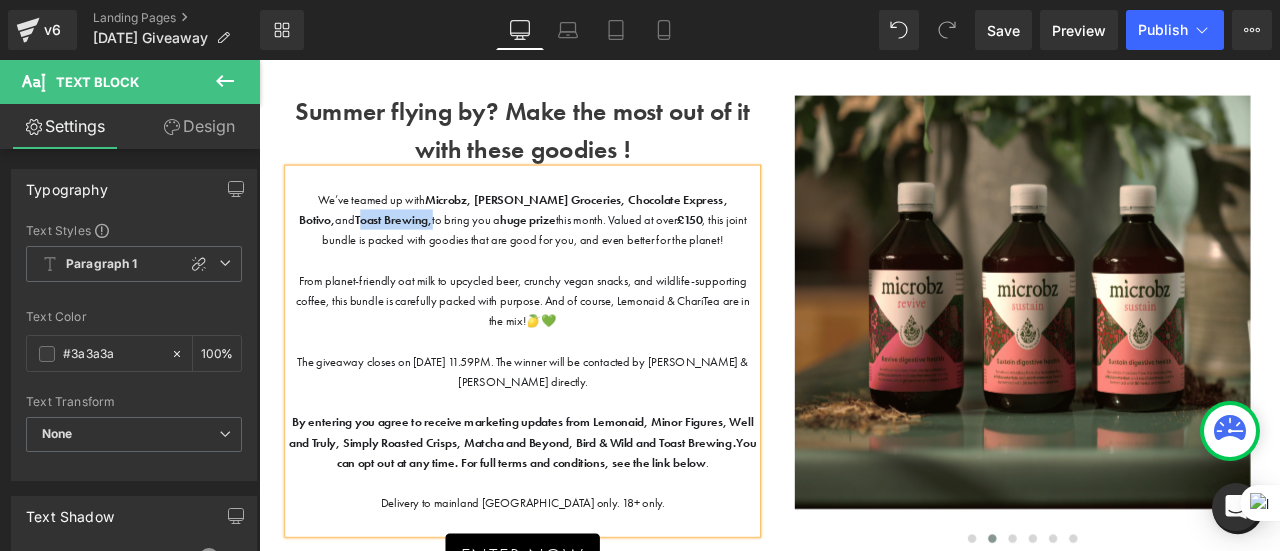 drag, startPoint x: 800, startPoint y: 226, endPoint x: 345, endPoint y: 256, distance: 455.98795 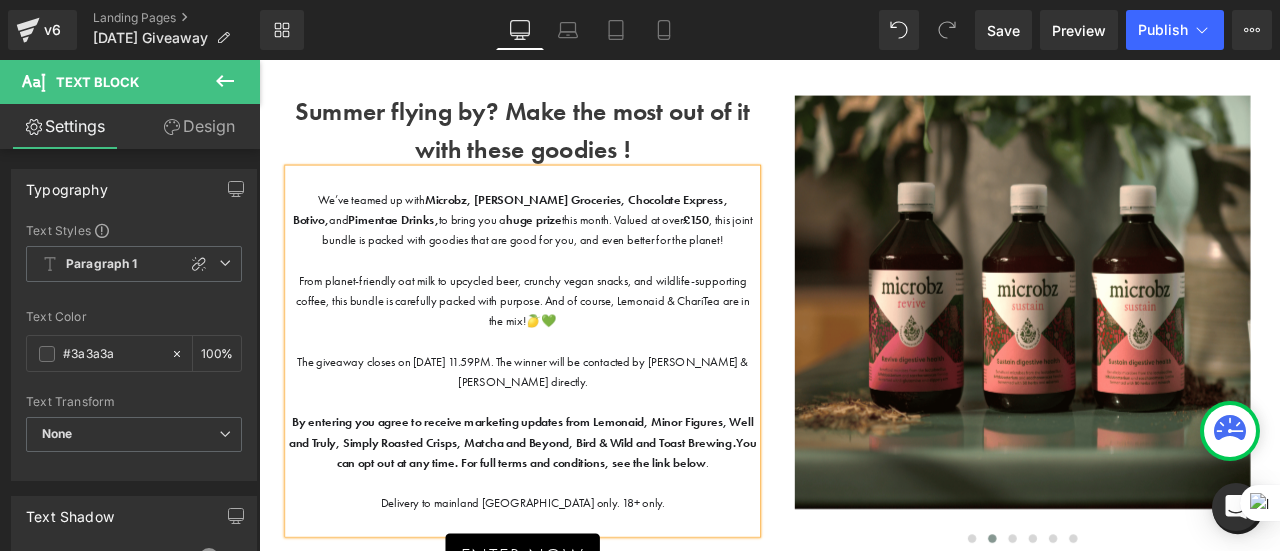 drag, startPoint x: 628, startPoint y: 251, endPoint x: 561, endPoint y: 245, distance: 67.26812 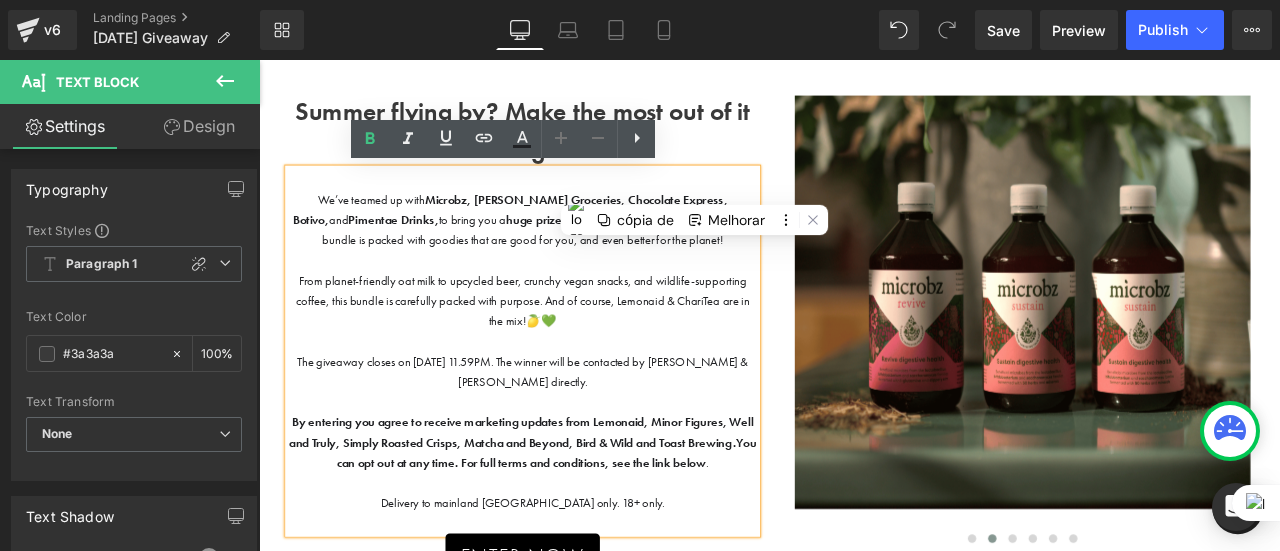 click on "We’ve teamed up with  Microbz, [PERSON_NAME], Chocolate Express, Botivo,  and  Pimentae Drinks,  to bring you a  huge prize  this month. Valued at over  £150 , this joint bundle is packed with goodies that are good for you, and even better for the planet!" at bounding box center [571, 249] 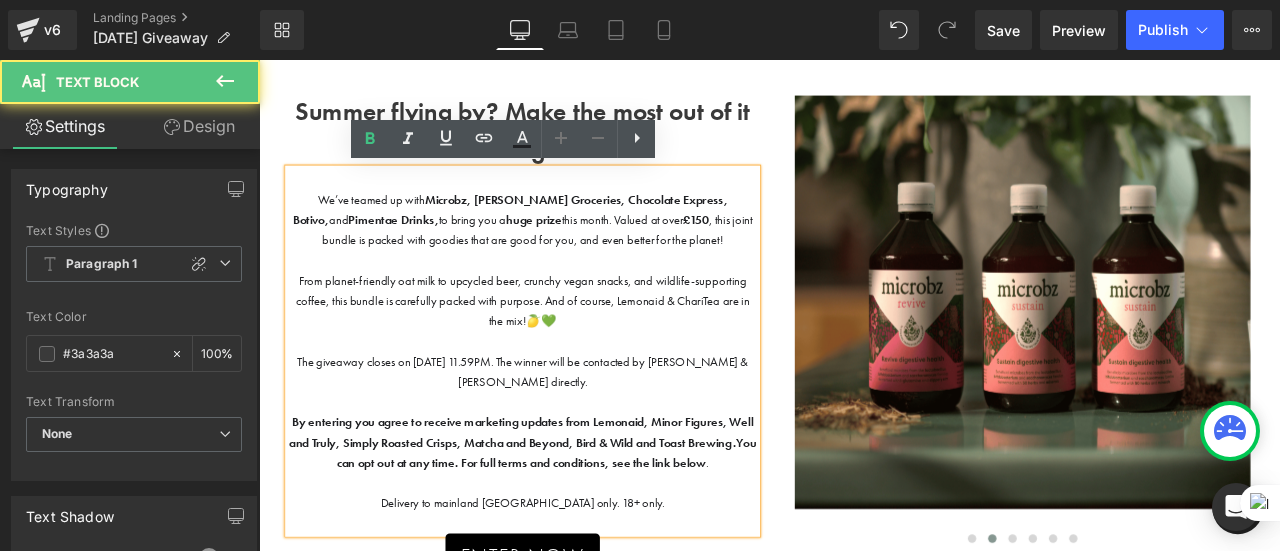 click on "huge prize" at bounding box center [585, 249] 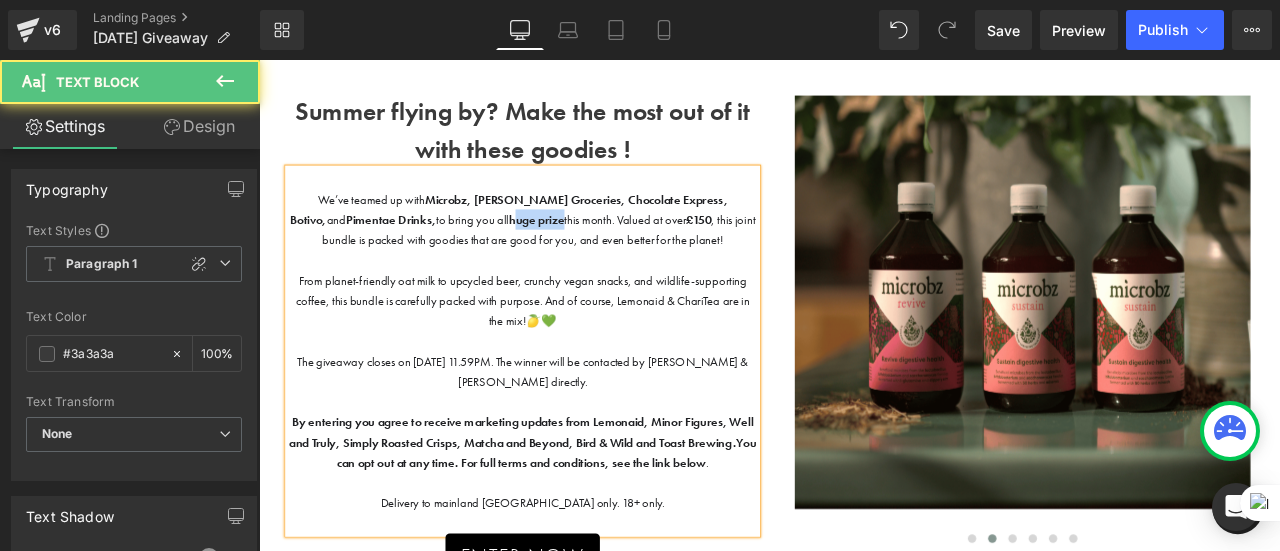drag, startPoint x: 633, startPoint y: 250, endPoint x: 573, endPoint y: 246, distance: 60.133186 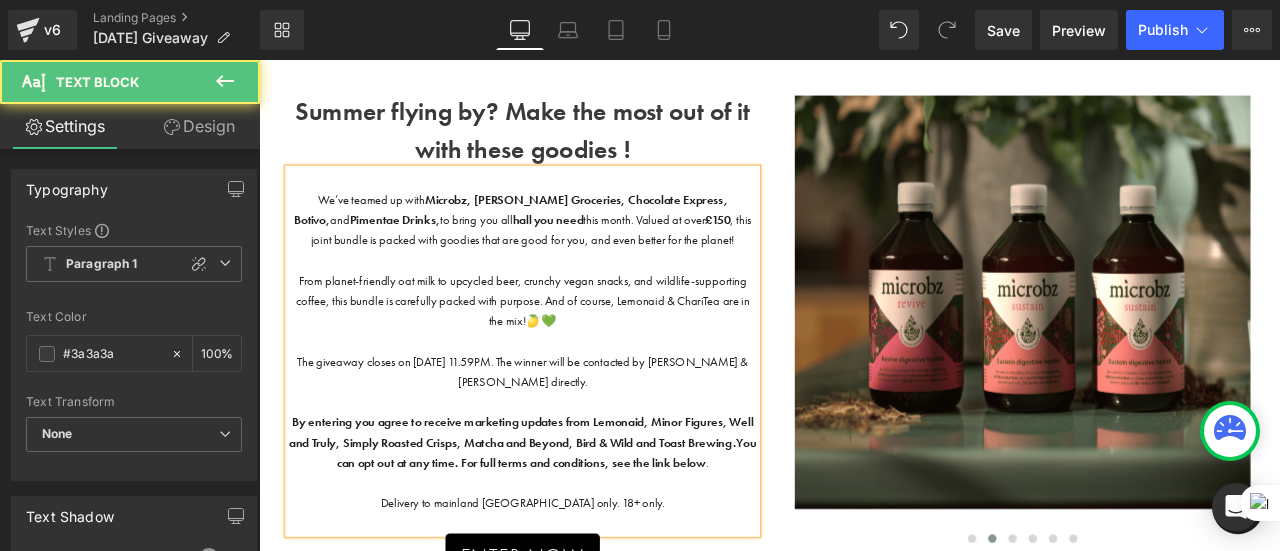 click on "hall you need" at bounding box center (602, 249) 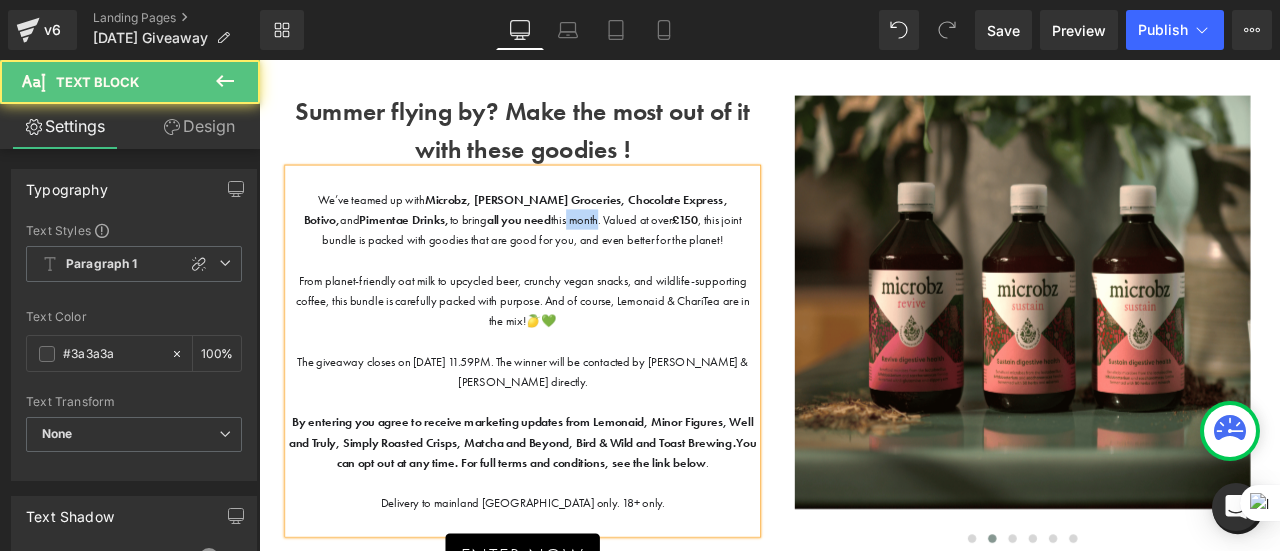 drag, startPoint x: 662, startPoint y: 247, endPoint x: 622, endPoint y: 246, distance: 40.012497 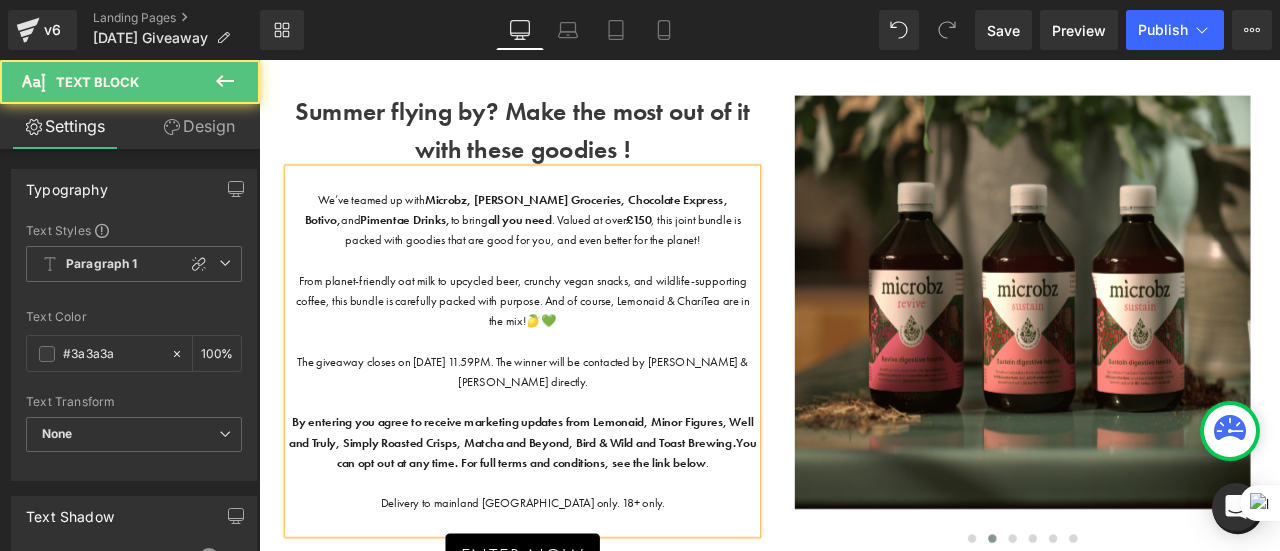 click on "We’ve teamed up with  Microbz, [PERSON_NAME], Chocolate Express, Botivo,  and  Pimentae Drinks,  to bring  all you need  . Valued at over  £150 , this joint bundle is packed with goodies that are good for you, and even better for the planet!" at bounding box center (571, 249) 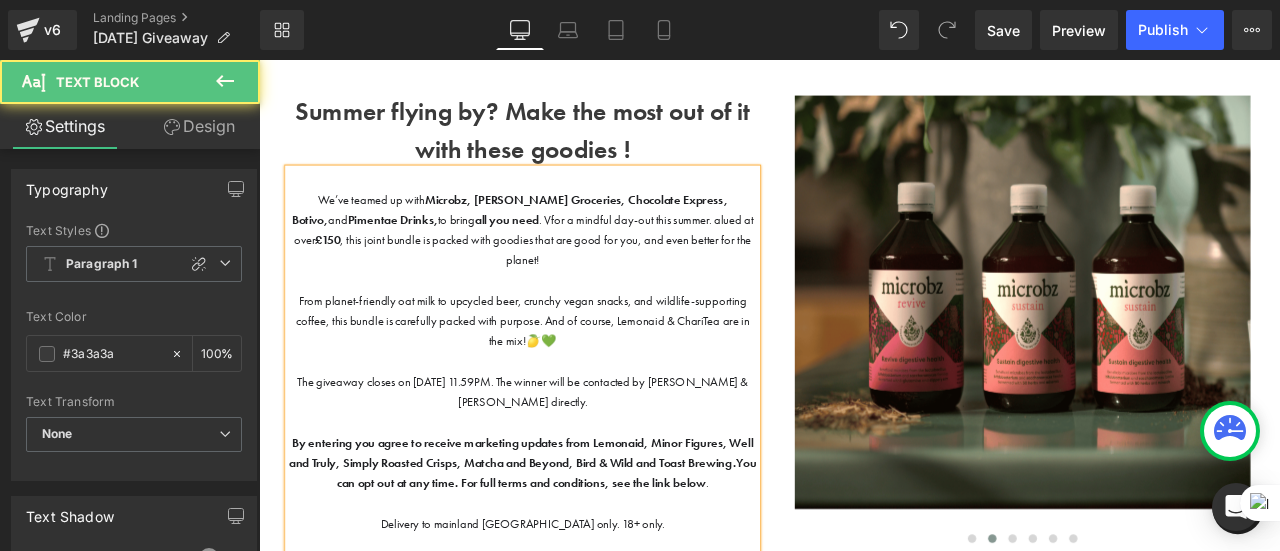 click on "We’ve teamed up with  Microbz, [PERSON_NAME], Chocolate Express, Botivo,  and  Pimentae Drinks,  to bring  all you need  . Vfor a mindful day-out this summer. alued at over  £150 , this joint bundle is packed with goodies that are good for you, and even better for the planet!" at bounding box center [571, 261] 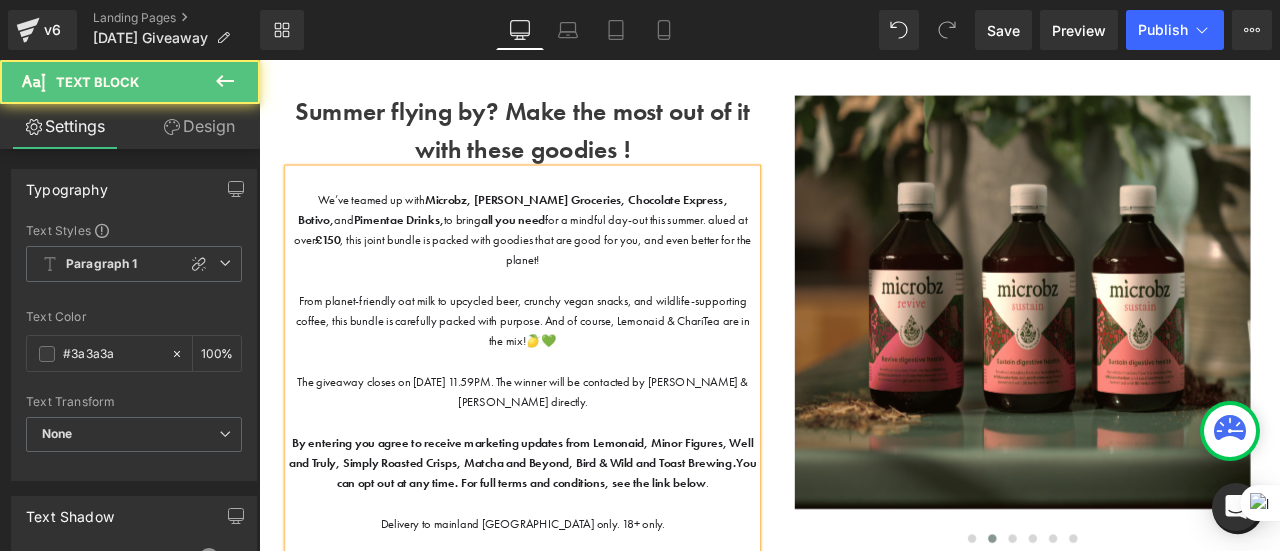 click on "We’ve teamed up with  Microbz, [PERSON_NAME], Chocolate Express, Botivo,  and  Pimentae Drinks,  to bring  all you need   for a mindful day-out this summer. alued at over  £150 , this joint bundle is packed with goodies that are good for you, and even better for the planet!" at bounding box center [572, 261] 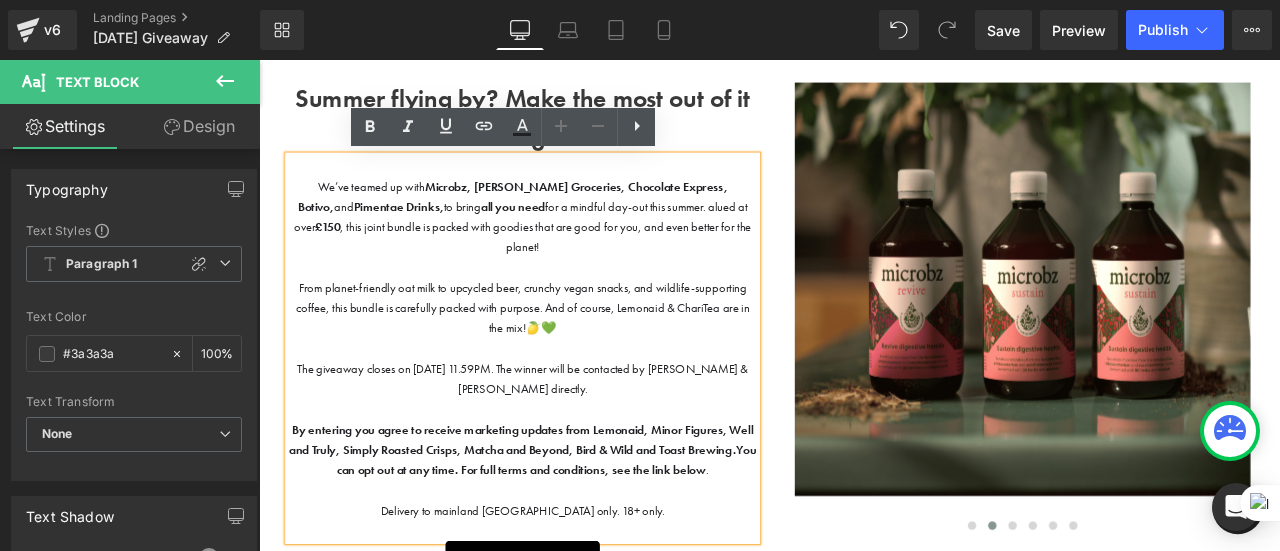 scroll, scrollTop: 118, scrollLeft: 0, axis: vertical 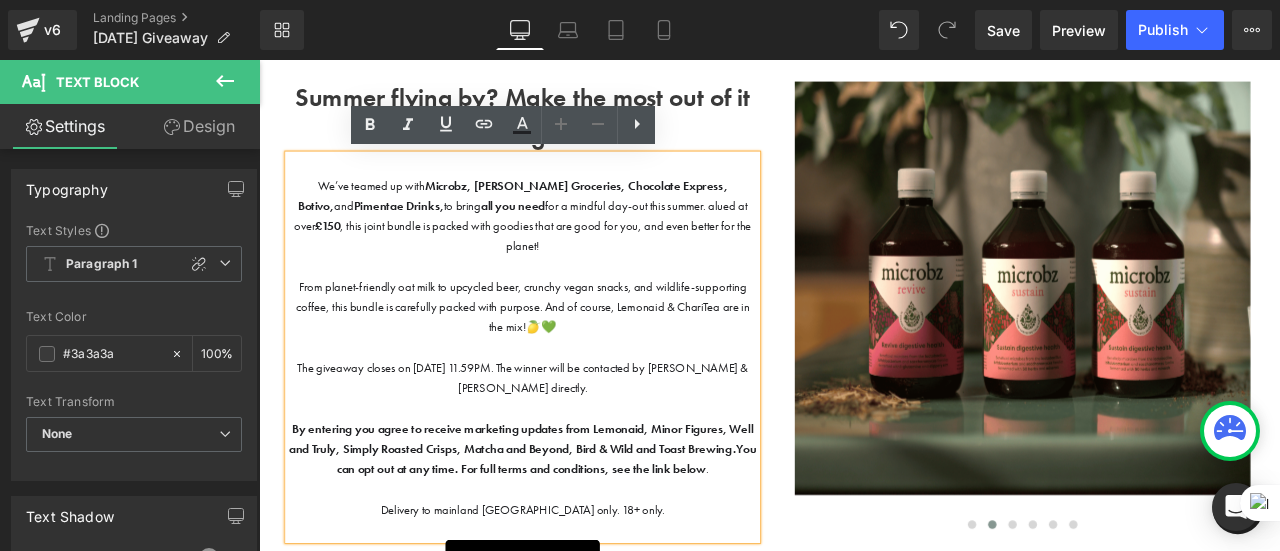 click on "We’ve teamed up with  Microbz, [PERSON_NAME], Chocolate Express, Botivo,  and  Pimentae Drinks,  to bring  all you need   for a mindful day-out this summer. alued at over  £150 , this joint bundle is packed with goodies that are good for you, and even better for the planet!" at bounding box center [571, 245] 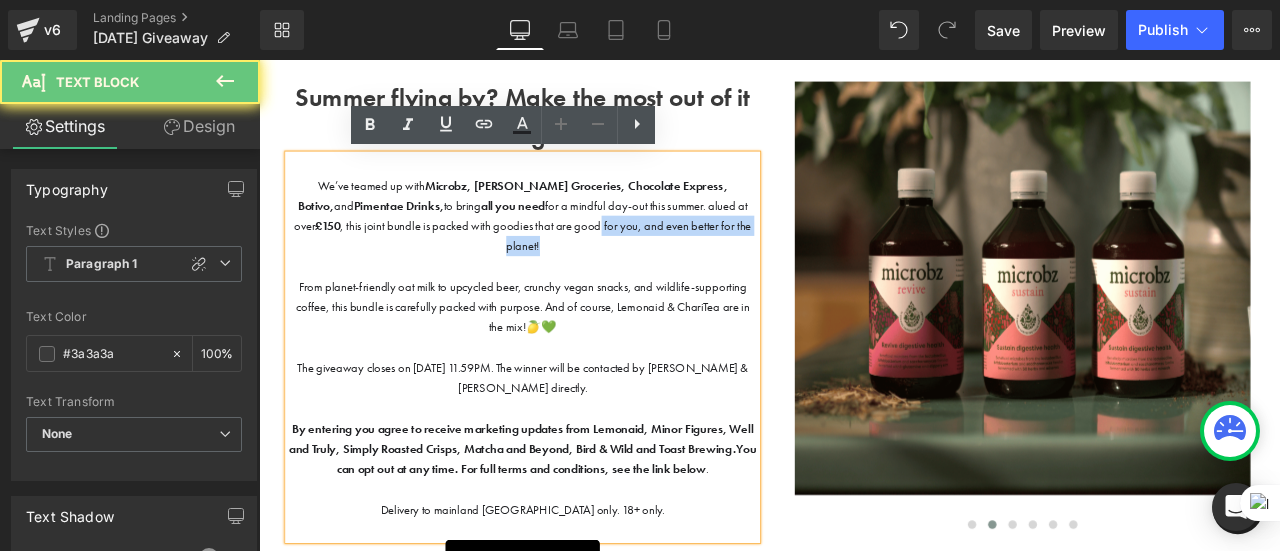 drag, startPoint x: 662, startPoint y: 284, endPoint x: 678, endPoint y: 246, distance: 41.231056 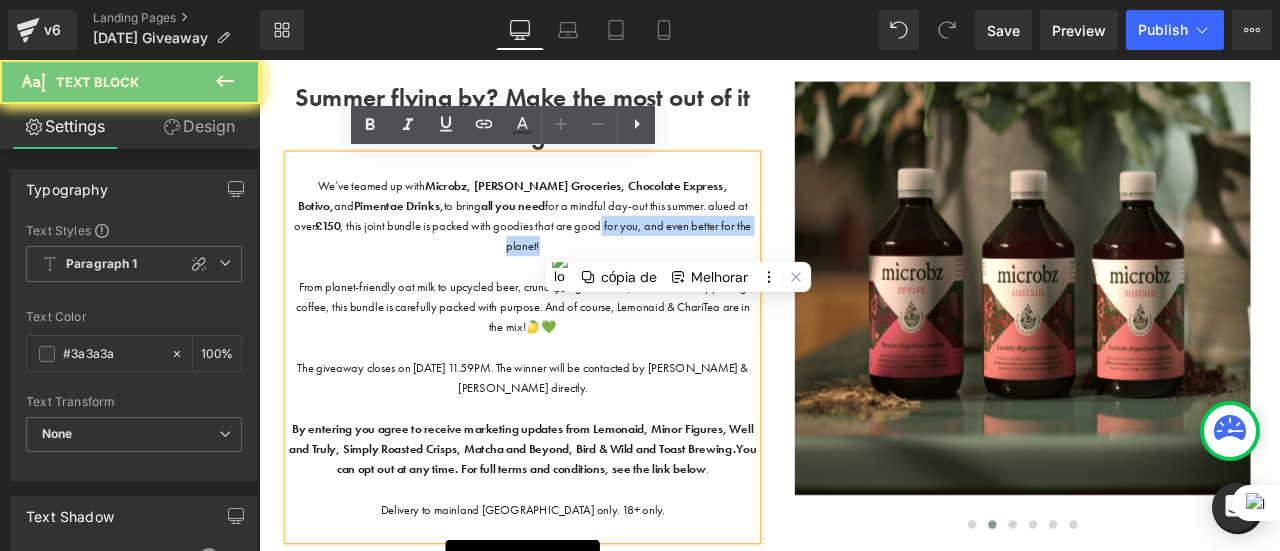 click on "We’ve teamed up with  Microbz, [PERSON_NAME], Chocolate Express, Botivo,  and  Pimentae Drinks,  to bring  all you need   for a mindful day-out this summer. alued at over  £150 , this joint bundle is packed with goodies that are good for you, and even better for the planet!" at bounding box center (571, 245) 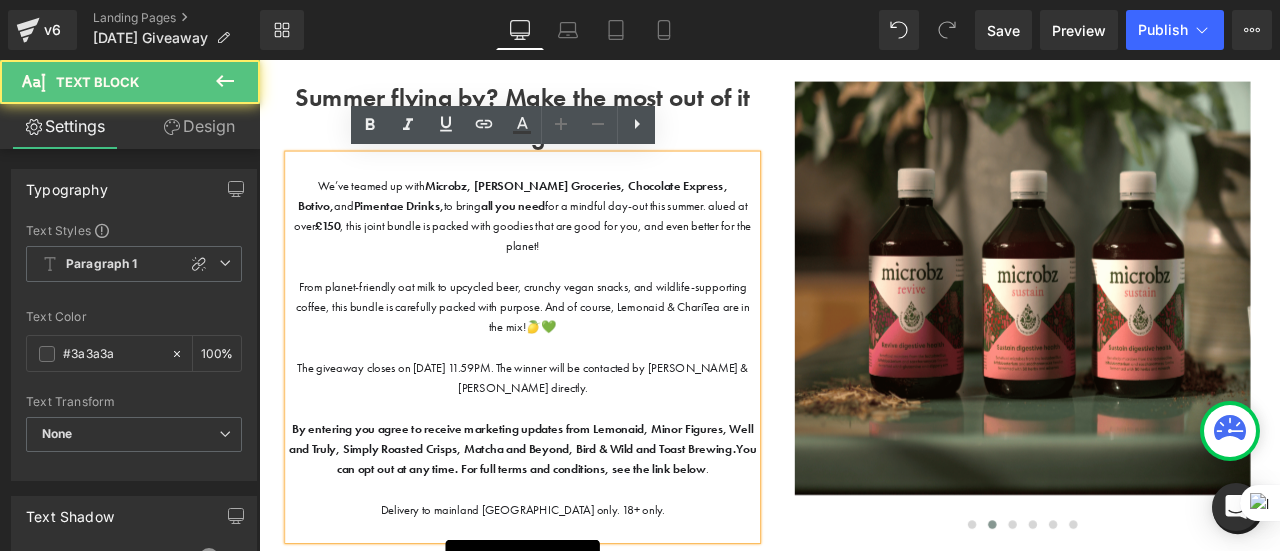 click on "We’ve teamed up with  Microbz, [PERSON_NAME], Chocolate Express, Botivo,  and  Pimentae Drinks,  to bring  all you need   for a mindful day-out this summer. alued at over  £150 , this joint bundle is packed with goodies that are good for you, and even better for the planet!" at bounding box center [572, 245] 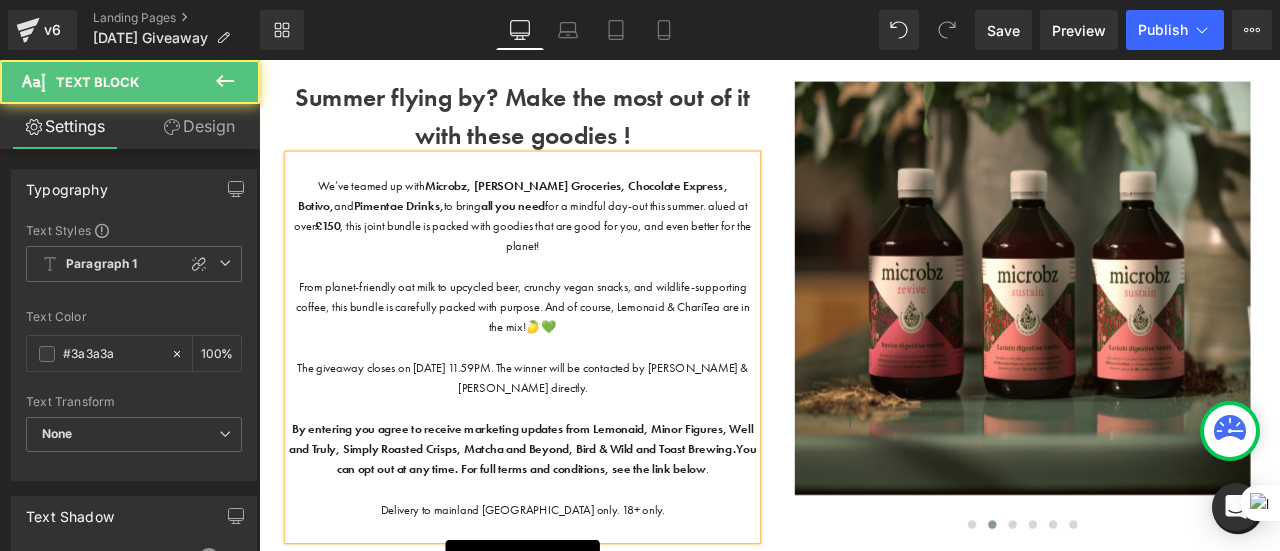 click on "We’ve teamed up with  Microbz, [PERSON_NAME], Chocolate Express, Botivo,  and  Pimentae Drinks,  to bring  all you need   for a mindful day-out this summer. alued at over  £150 , this joint bundle is packed with goodies that are good for you, and even better for the planet!" at bounding box center (572, 245) 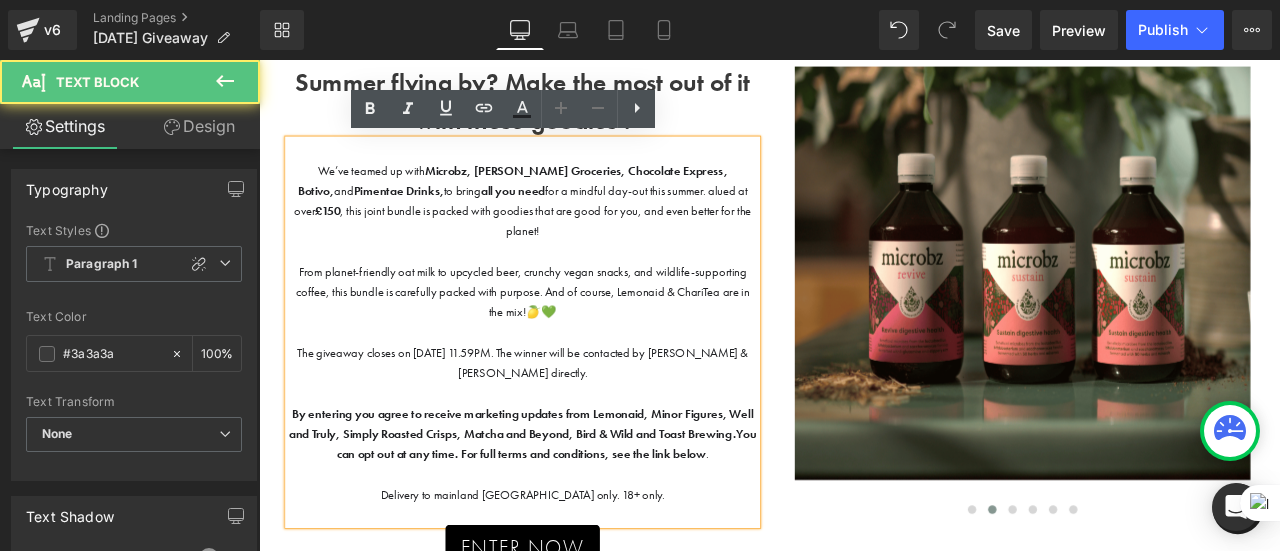 scroll, scrollTop: 141, scrollLeft: 0, axis: vertical 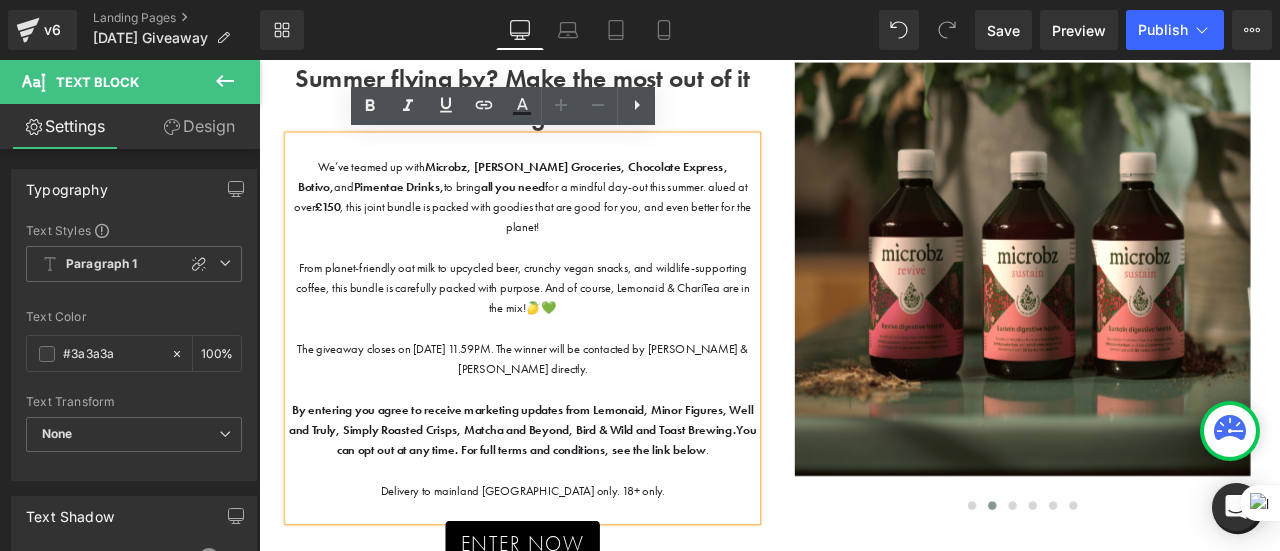 click on "We’ve teamed up with  Microbz, [PERSON_NAME], Chocolate Express, Botivo,  and  Pimentae Drinks,  to bring  all you need   for a mindful day-out this summer. alued at over  £150 , this joint bundle is packed with goodies that are good for you, and even better for the planet!" at bounding box center (572, 222) 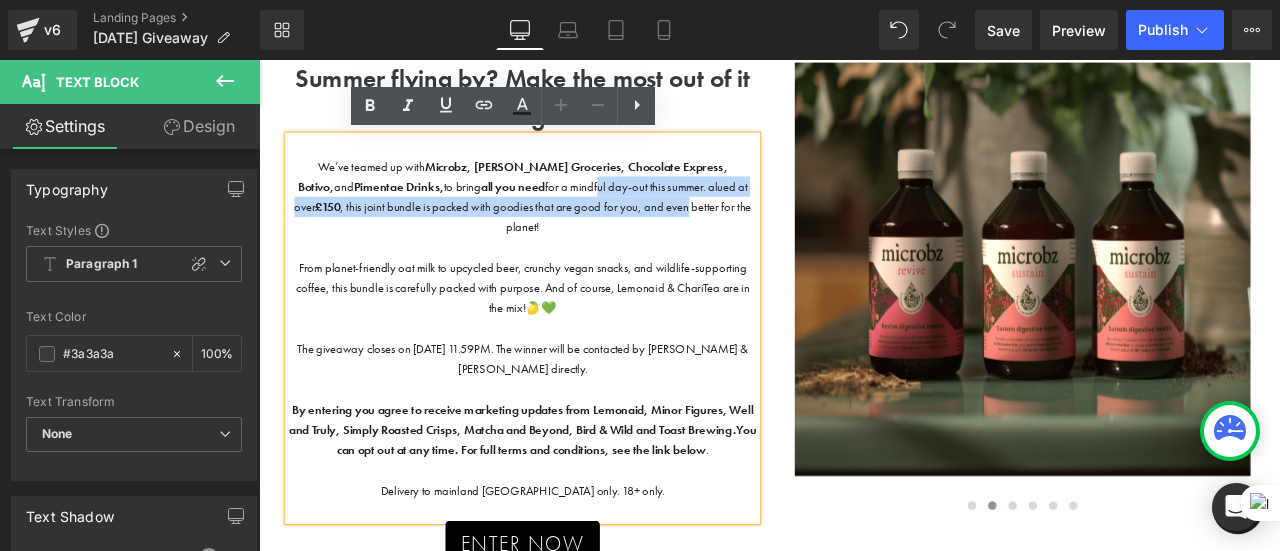 drag, startPoint x: 782, startPoint y: 226, endPoint x: 674, endPoint y: 203, distance: 110.42192 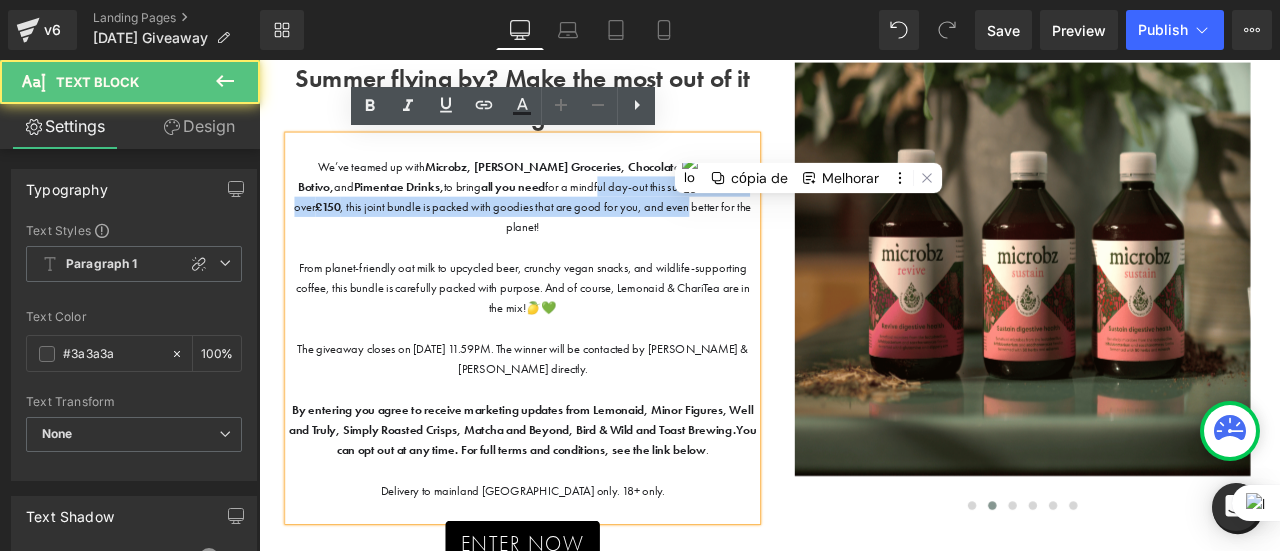 click on "We’ve teamed up with  Microbz, [PERSON_NAME], Chocolate Express, Botivo,  and  Pimentae Drinks,  to bring  all you need   for a mindful day-out this summer. alued at over  £150 , this joint bundle is packed with goodies that are good for you, and even better for the planet!" at bounding box center [572, 222] 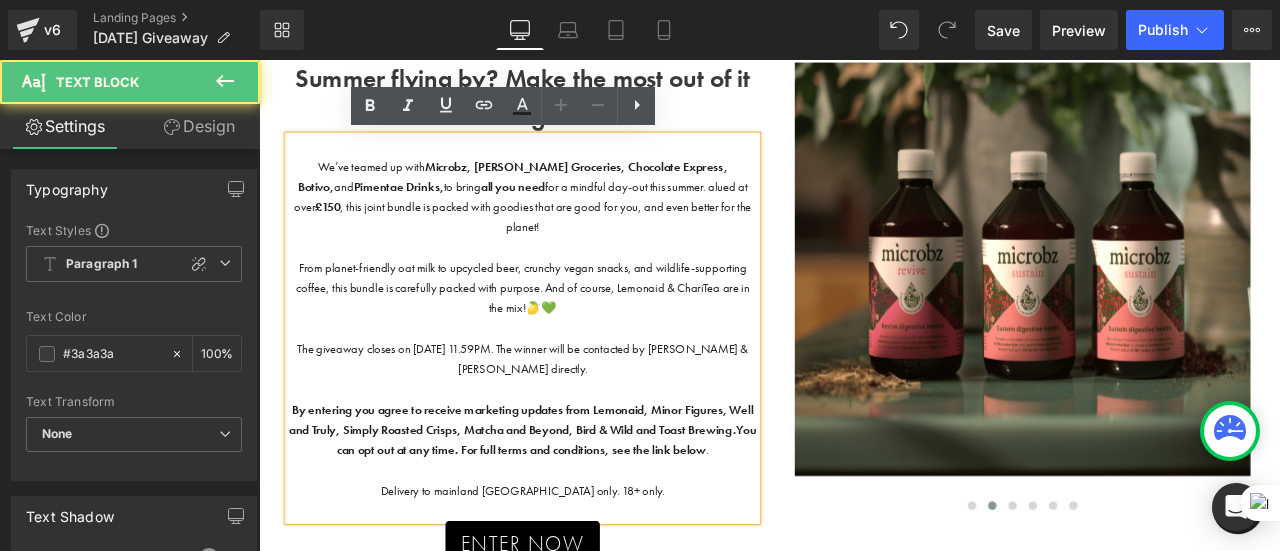 click on "We’ve teamed up with  Microbz, [PERSON_NAME], Chocolate Express, Botivo,  and  Pimentae Drinks,  to bring  all you need   for a mindful day-out this summer. alued at over  £150 , this joint bundle is packed with goodies that are good for you, and even better for the planet!" at bounding box center [572, 222] 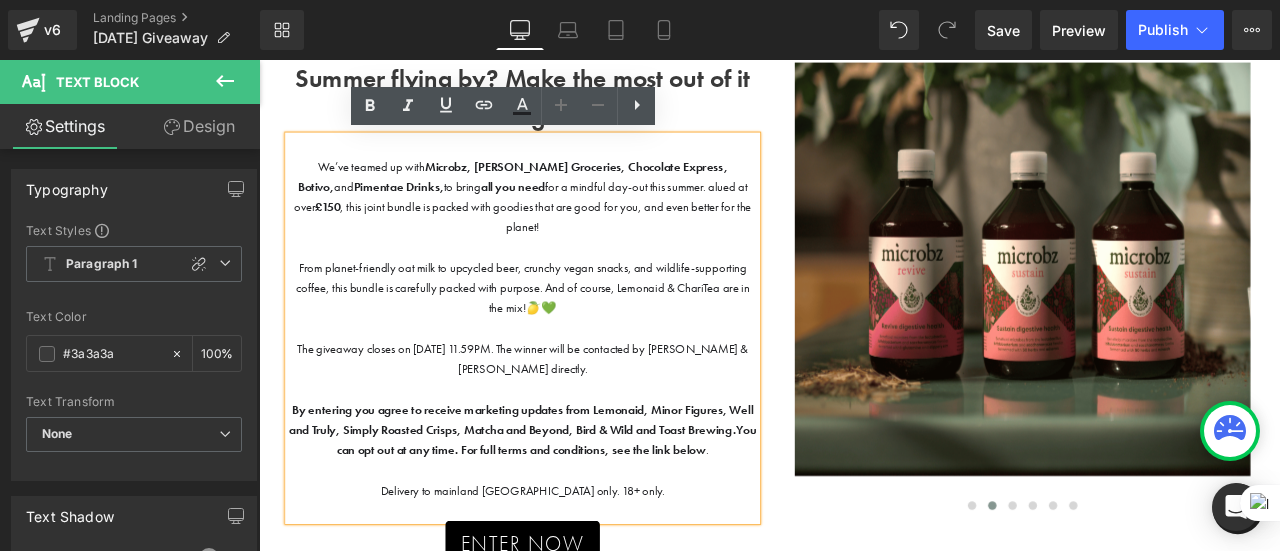 click on "We’ve teamed up with  Microbz, [PERSON_NAME], Chocolate Express, Botivo,  and  Pimentae Drinks,  to bring  all you need   for a mindful day-out this summer. alued at over  £150 , this joint bundle is packed with goodies that are good for you, and even better for the planet!" at bounding box center (572, 222) 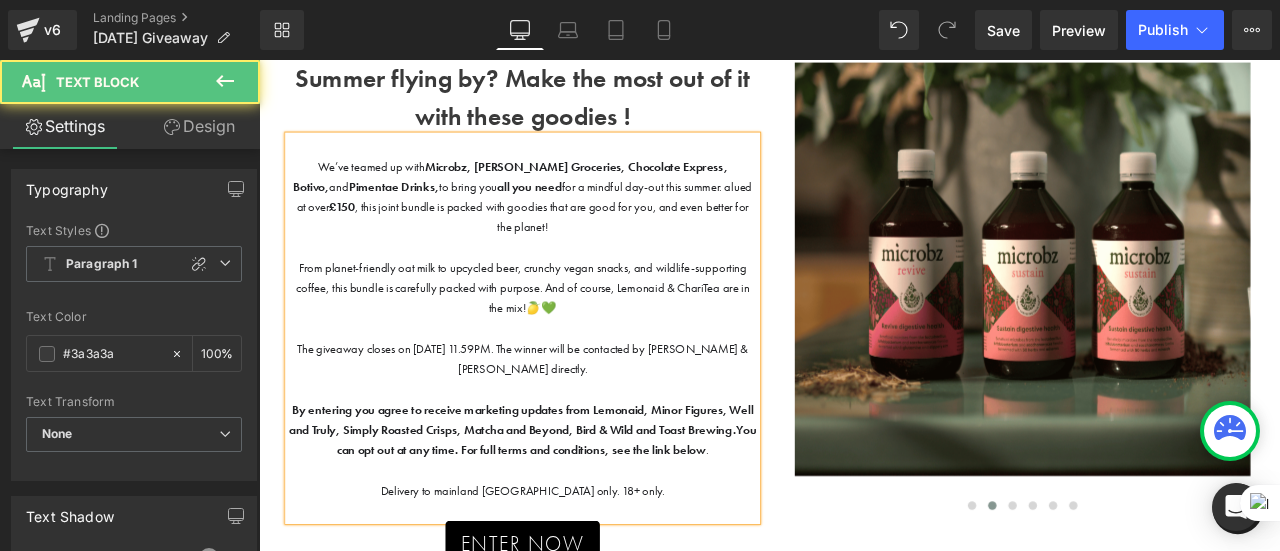 click on "We’ve teamed up with  Microbz, [PERSON_NAME], Chocolate Express, Botivo,  and  Pimentae Drinks,  to bring you  all you need   for a mindful day-out this summer. alued at over  £150 , this joint bundle is packed with goodies that are good for you, and even better for the planet!" at bounding box center (572, 222) 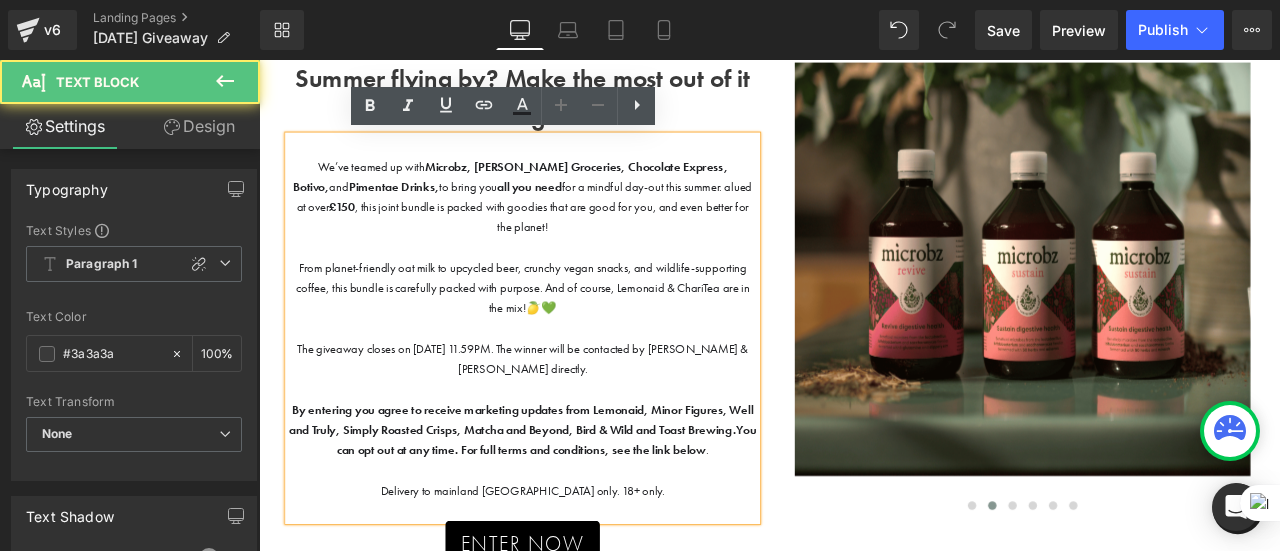 click on "We’ve teamed up with  Microbz, [PERSON_NAME], Chocolate Express, Botivo,  and  Pimentae Drinks,  to bring you  all you need   for a mindful day-out this summer. alued at over  £150 , this joint bundle is packed with goodies that are good for you, and even better for the planet!" at bounding box center [571, 222] 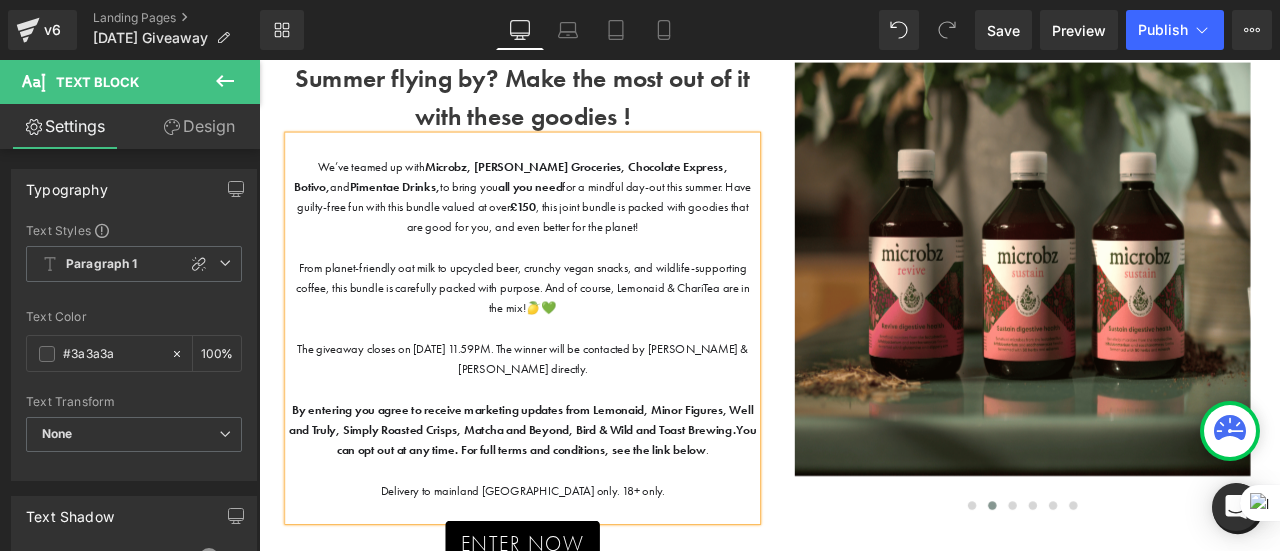 click on "We’ve teamed up with  Microbz, [PERSON_NAME], Chocolate Express, Botivo,  and  Pimentae Drinks,  to bring you  all you need   for a mindful day-out this summer. Have guilty-free fun with this bundle valued at over  £150 , this joint bundle is packed with goodies that are good for you, and even better for the planet!" at bounding box center (572, 222) 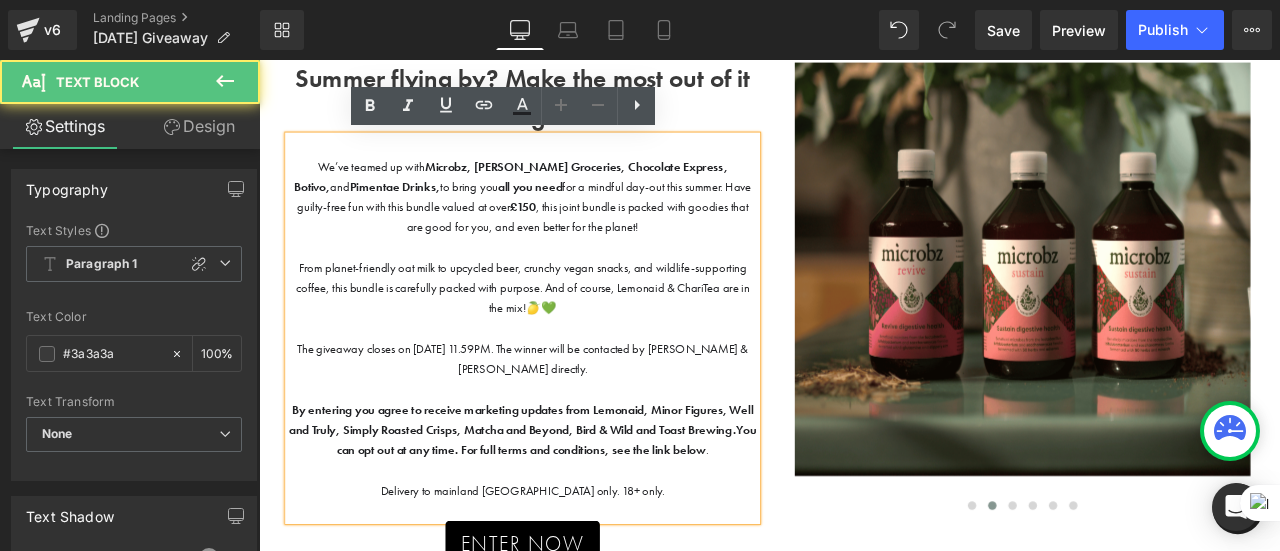 click on "We’ve teamed up with  Microbz, [PERSON_NAME], Chocolate Express, Botivo,  and  Pimentae Drinks,  to bring you  all you need   for a mindful day-out this summer. Have guilty-free fun with this bundle valued at over  £150 , this joint bundle is packed with goodies that are good for you, and even better for the planet!" at bounding box center (572, 222) 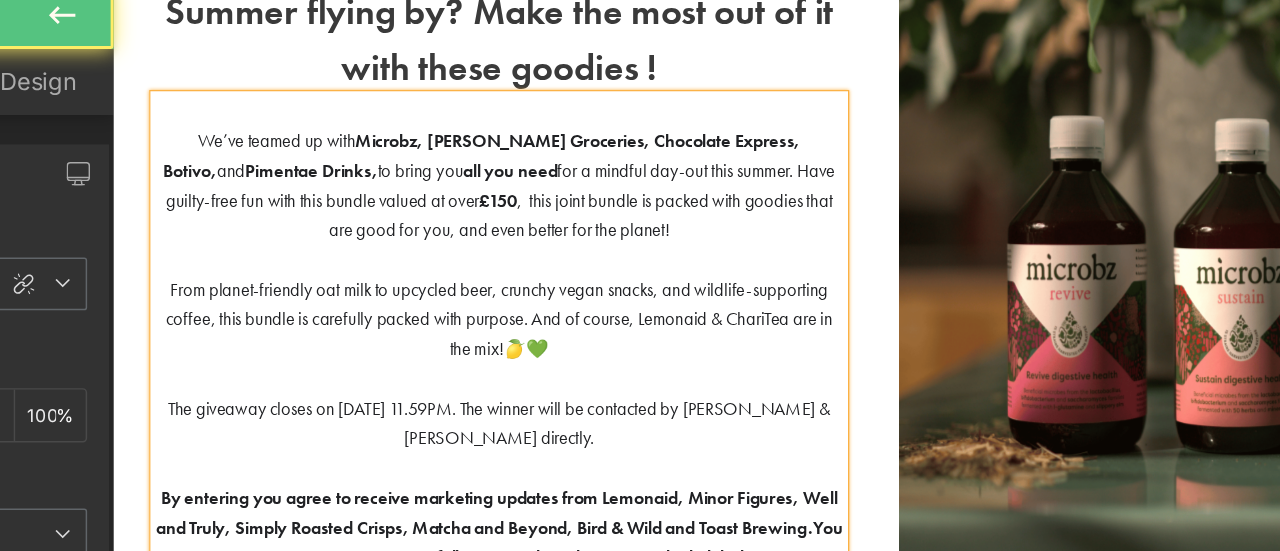 click on "We’ve teamed up with  Microbz, [PERSON_NAME], Chocolate Express, Botivo,  and  Pimentae Drinks,  to bring you  all you need   for a mindful day-out this summer. Have guilty-free fun with this bundle valued at over  £150 ,  this joint bundle is packed with goodies that are good for you, and even better for the planet!" at bounding box center (425, 147) 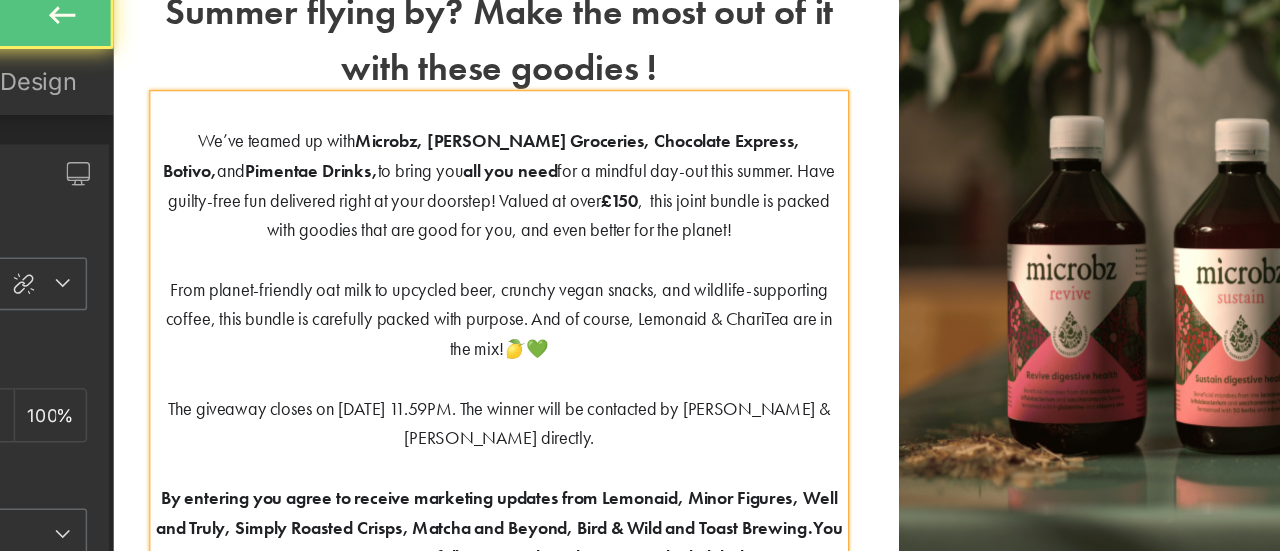 click on "We’ve teamed up with  Microbz, [PERSON_NAME], Chocolate Express, Botivo,  and  Pimentae Drinks,  to bring you  all you need   for a mindful day-out this summer. Have guilty-free fun delivered right at your doorstep! Valued at over  £150 ,  this joint bundle is packed with goodies that are good for you, and even better for the planet!" at bounding box center [424, 147] 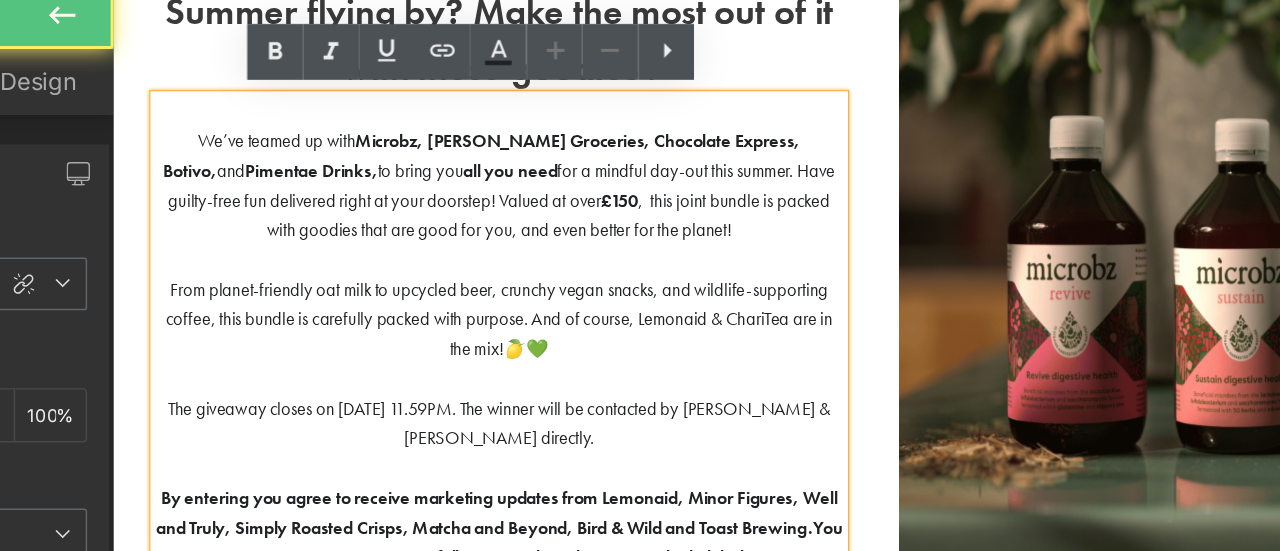 click on "We’ve teamed up with  Microbz, [PERSON_NAME], Chocolate Express, Botivo,  and  Pimentae Drinks,  to bring you  all you need   for a mindful day-out this summer. Have guilty-free fun delivered right at your doorstep! Valued at over  £150 ,  this joint bundle is packed with goodies that are good for you, and even better for the planet!" at bounding box center (425, 147) 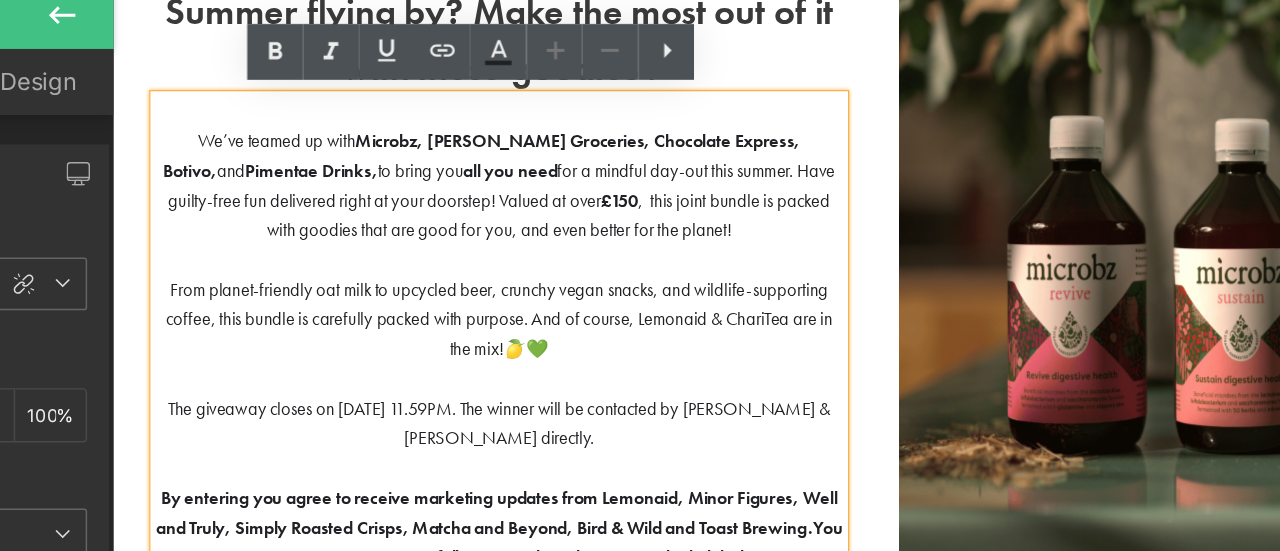 click on "We’ve teamed up with  Microbz, [PERSON_NAME], Chocolate Express, Botivo,  and  Pimentae Drinks,  to bring you  all you need   for a mindful day-out this summer. Have guilty-free fun delivered right at your doorstep! Valued at over  £150 ,  this joint bundle is packed with goodies that are good for you, and even better for the planet!" at bounding box center (425, 147) 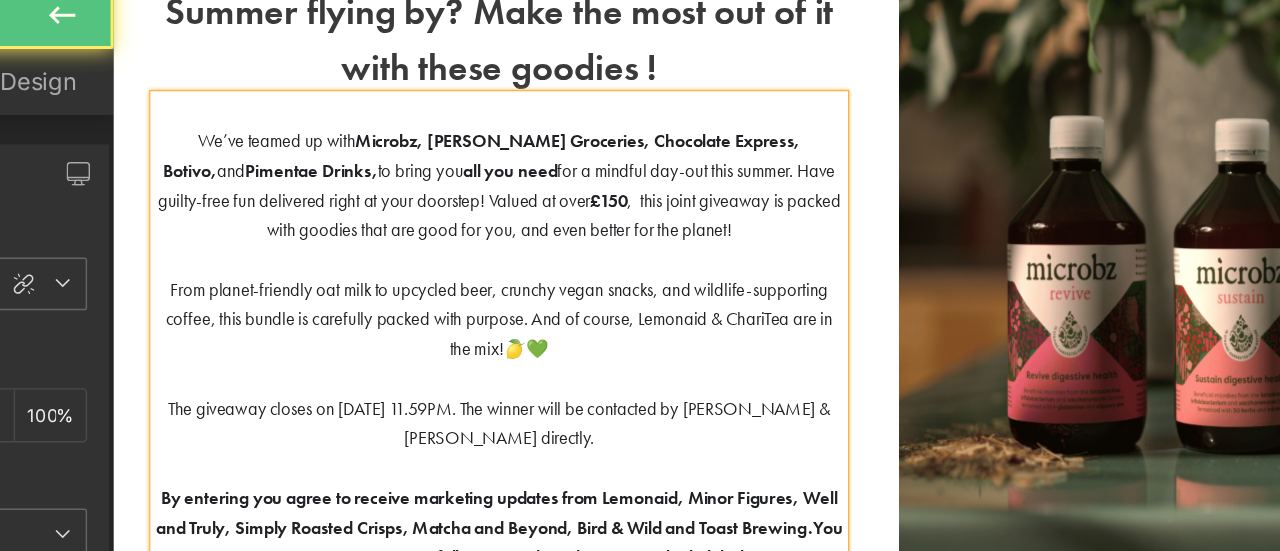 click on "We’ve teamed up with  Microbz, [PERSON_NAME], Chocolate Express, Botivo,  and  Pimentae Drinks,  to bring you  all you need   for a mindful day-out this summer. Have guilty-free fun delivered right at your doorstep! Valued at over  £150 ,  this joint giveaway is packed with goodies that are good for you, and even better for the planet!" at bounding box center [424, 147] 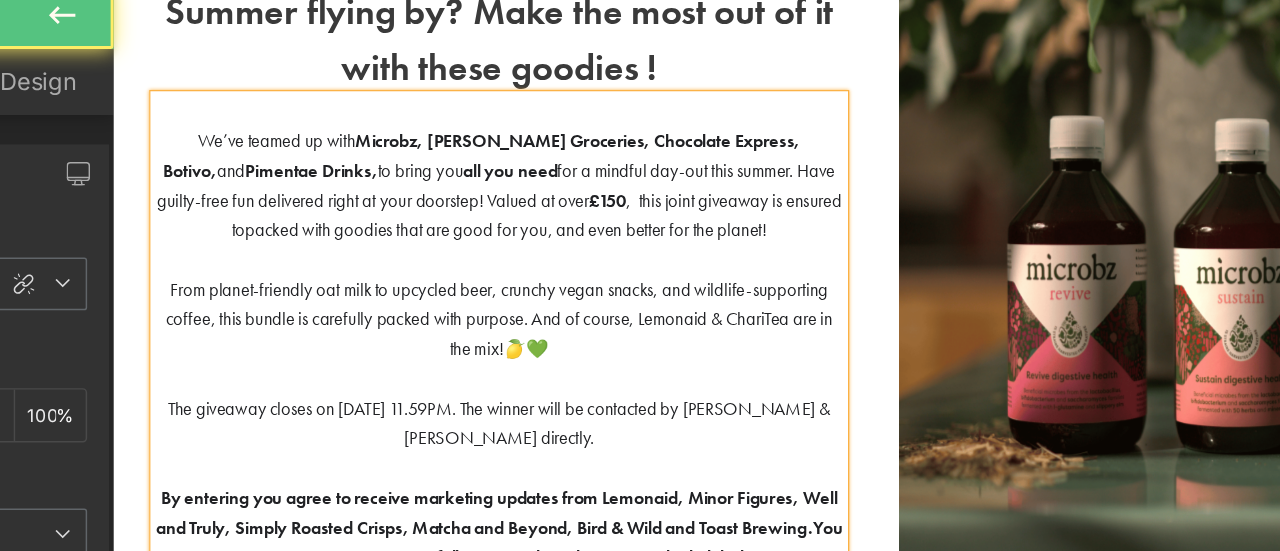 click on "We’ve teamed up with  Microbz, [PERSON_NAME], Chocolate Express, Botivo,  and  Pimentae Drinks,  to bring you  all you need   for a mindful day-out this summer. Have guilty-free fun delivered right at your doorstep! Valued at over  £150 ,  this joint giveaway is ensured topacked with goodies that are good for you, and even better for the planet!" at bounding box center [424, 147] 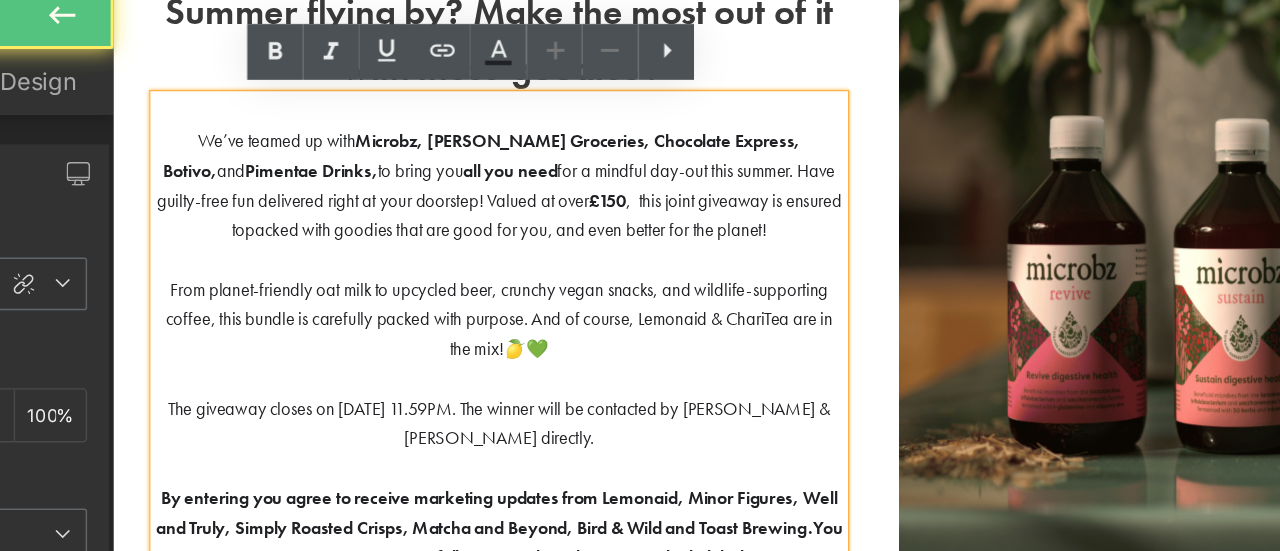 click on "We’ve teamed up with  Microbz, [PERSON_NAME], Chocolate Express, Botivo,  and  Pimentae Drinks,  to bring you  all you need   for a mindful day-out this summer. Have guilty-free fun delivered right at your doorstep! Valued at over  £150 ,  this joint giveaway is ensured topacked with goodies that are good for you, and even better for the planet!" at bounding box center [424, 147] 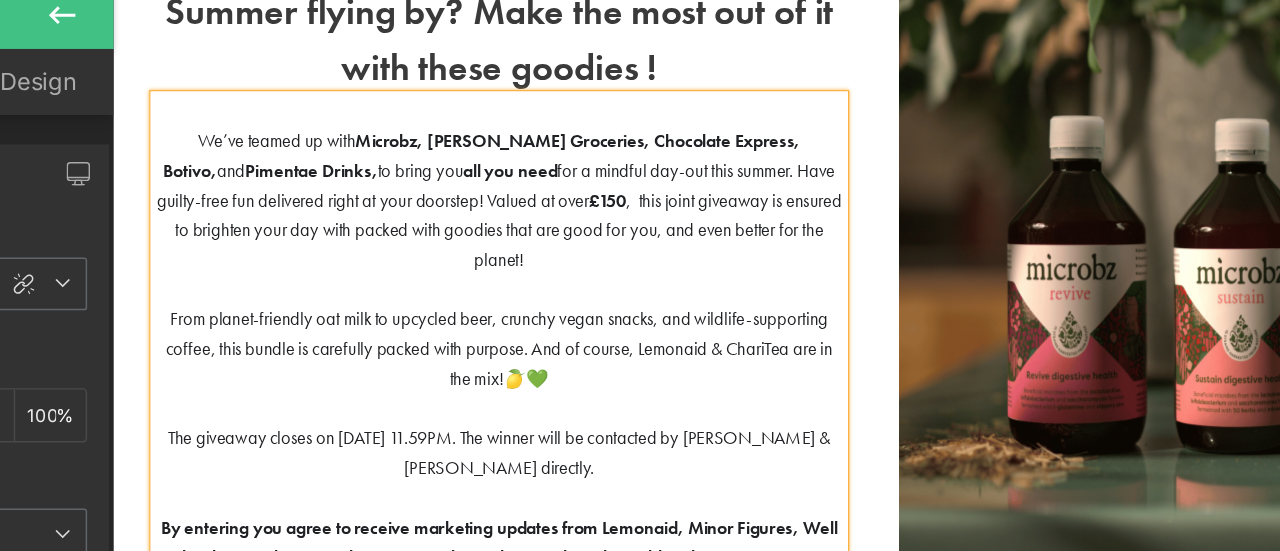 click on "We’ve teamed up with  Microbz, [PERSON_NAME], Chocolate Express, Botivo,  and  Pimentae Drinks,  to bring you  all you need   for a mindful day-out this summer. Have guilty-free fun delivered right at your doorstep! Valued at over  £150 ,  this joint giveaway is ensured to brighten your day with packed with goodies that are good for you, and even better for the planet!" at bounding box center (424, 159) 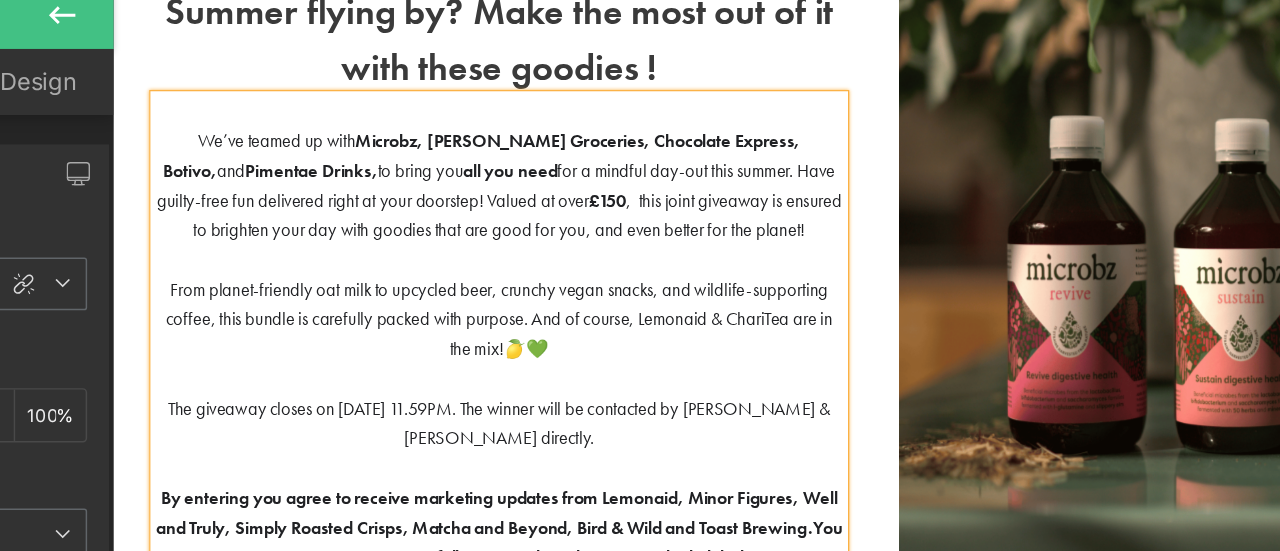 click on "We’ve teamed up with  Microbz, [PERSON_NAME], Chocolate Express, Botivo,  and  Pimentae Drinks,  to bring you  all you need   for a mindful day-out this summer. Have guilty-free fun delivered right at your doorstep! Valued at over  £150 ,  this joint giveaway is ensured to brighten your day with goodies that are good for you, and even better for the planet!" at bounding box center [424, 147] 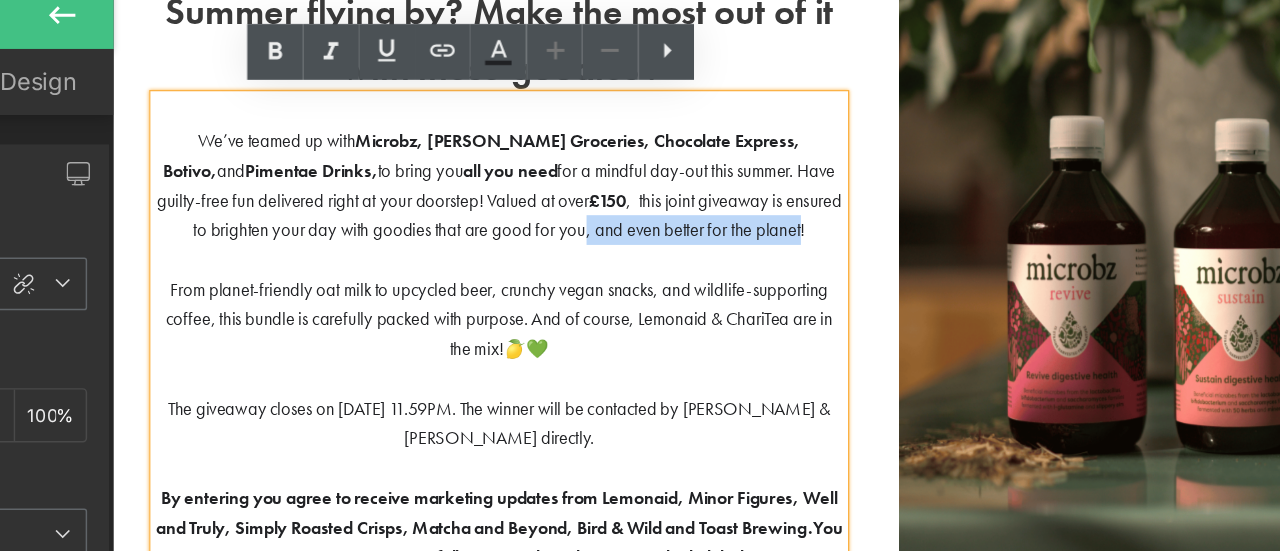 drag, startPoint x: 688, startPoint y: 183, endPoint x: 511, endPoint y: 188, distance: 177.0706 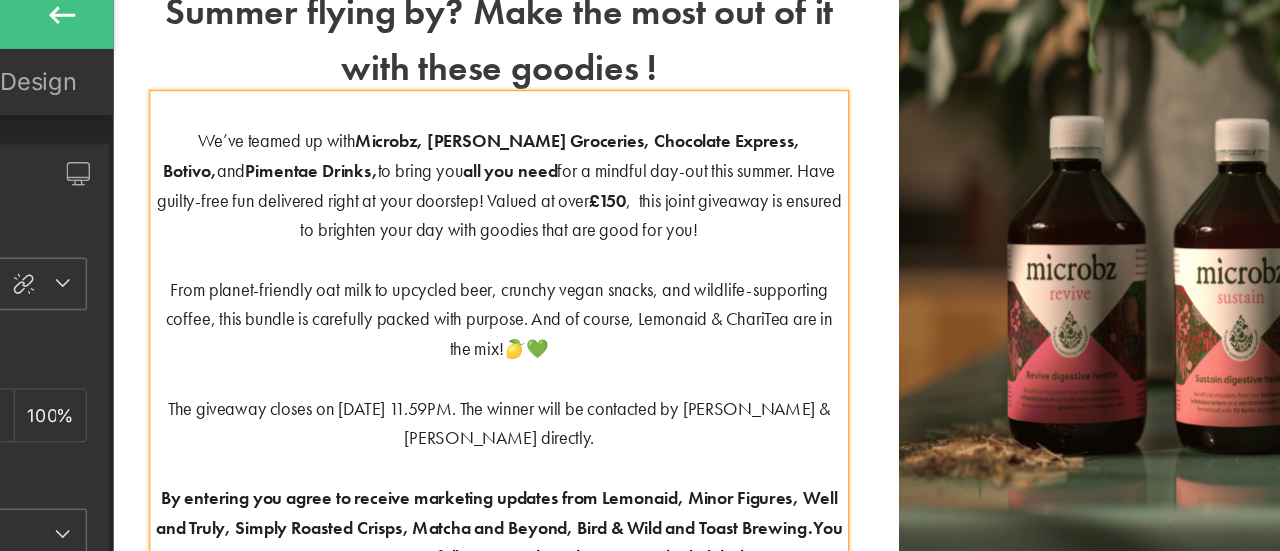 click on "We’ve teamed up with  Microbz, [PERSON_NAME], Chocolate Express, Botivo,  and  Pimentae Drinks,  to bring you  all you need   for a mindful day-out this summer. Have guilty-free fun delivered right at your doorstep! Valued at over  £150 ,  this joint giveaway is ensured to brighten your day with goodies that are good for you!" at bounding box center [424, 147] 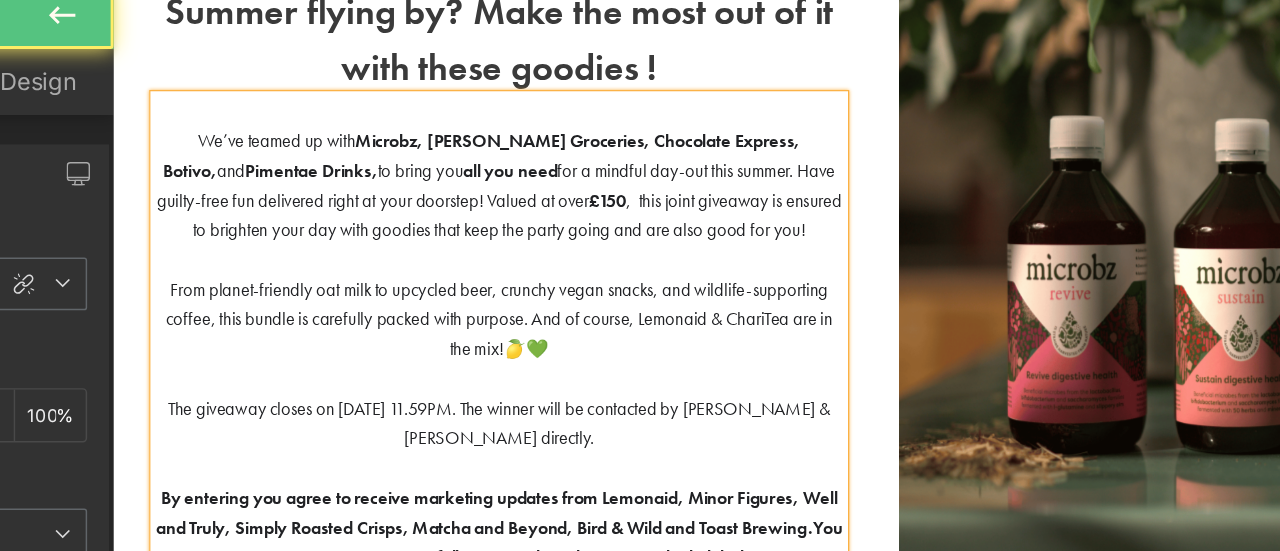 click on "We’ve teamed up with  Microbz, [PERSON_NAME], Chocolate Express, Botivo,  and  Pimentae Drinks,  to bring you  all you need   for a mindful day-out this summer. Have guilty-free fun delivered right at your doorstep! Valued at over  £150 ,  this joint giveaway is ensured to brighten your day with goodies that keep the party going and are also good for you!" at bounding box center (424, 147) 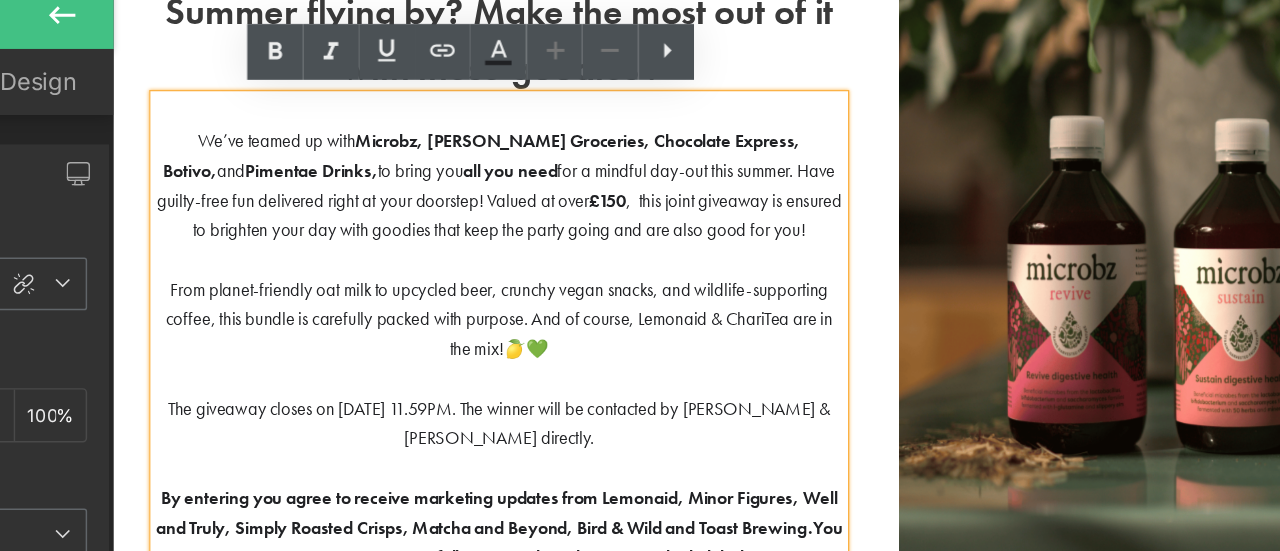 click on "We’ve teamed up with  Microbz, [PERSON_NAME], Chocolate Express, Botivo,  and  Pimentae Drinks,  to bring you  all you need   for a mindful day-out this summer. Have guilty-free fun delivered right at your doorstep! Valued at over  £150 ,  this joint giveaway is ensured to brighten your day with goodies that keep the party going and are also good for you!" at bounding box center (424, 147) 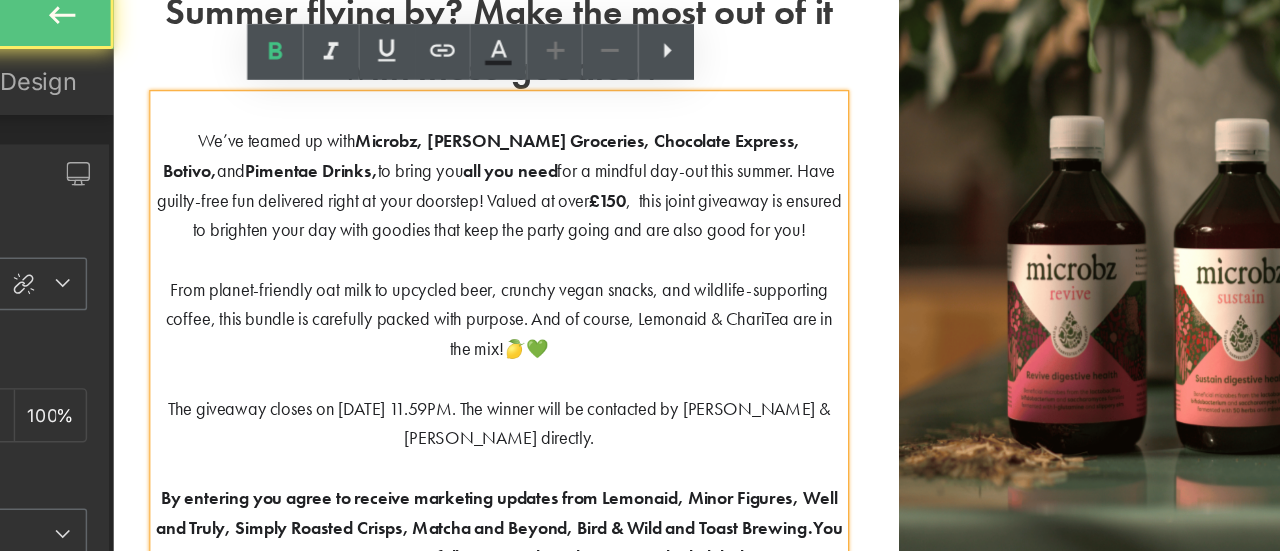 click on "all you need" at bounding box center (434, 135) 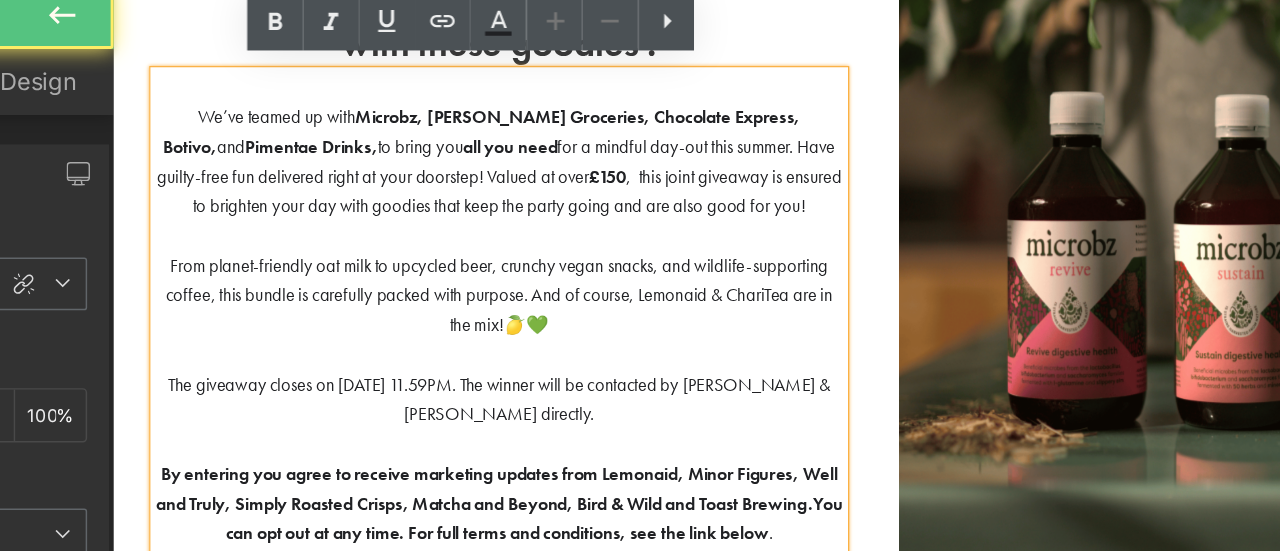 scroll, scrollTop: 165, scrollLeft: 0, axis: vertical 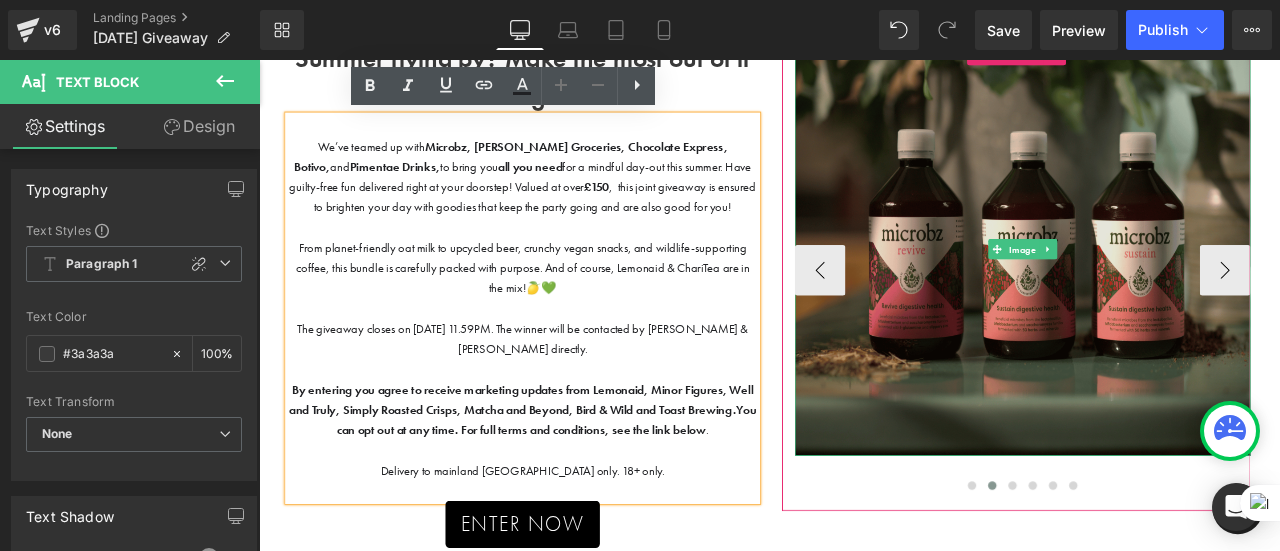 click at bounding box center (1164, 284) 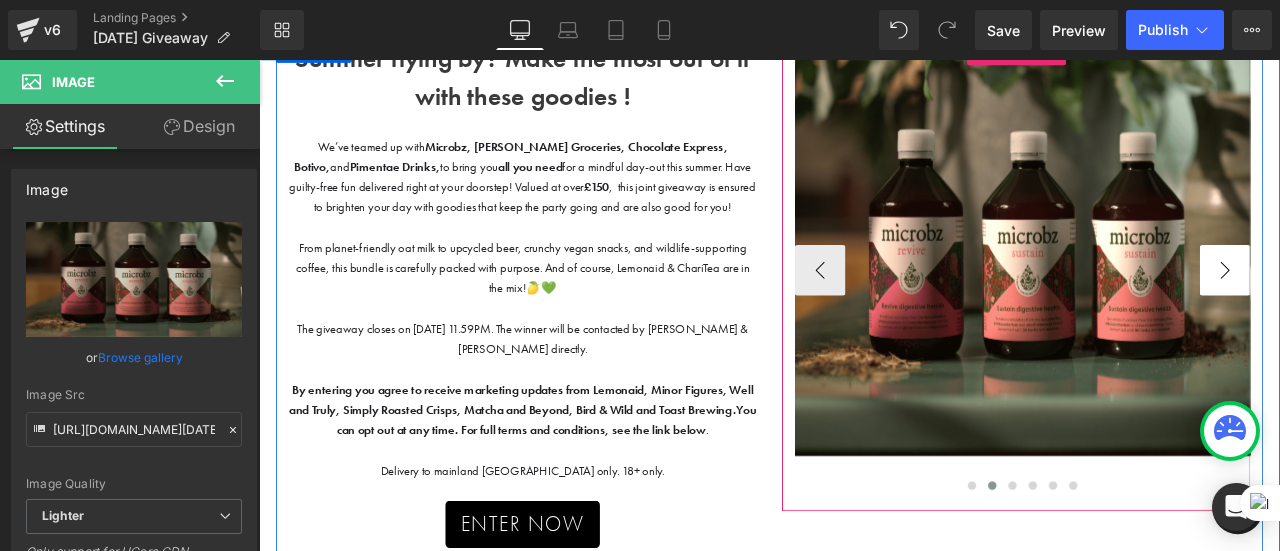 click on "›" at bounding box center (1404, 309) 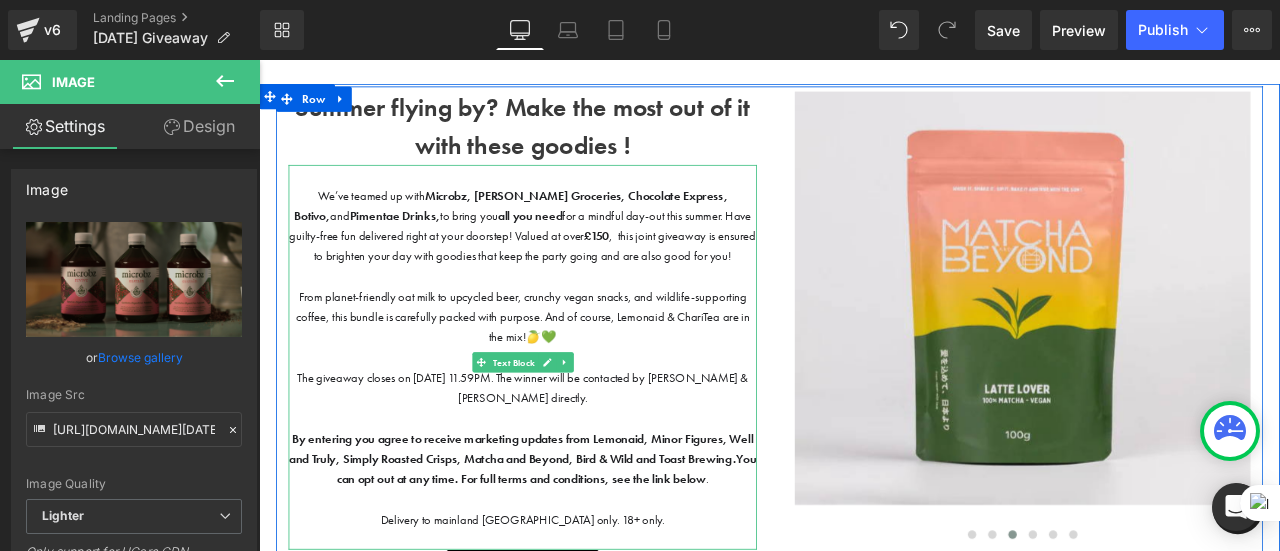 scroll, scrollTop: 106, scrollLeft: 0, axis: vertical 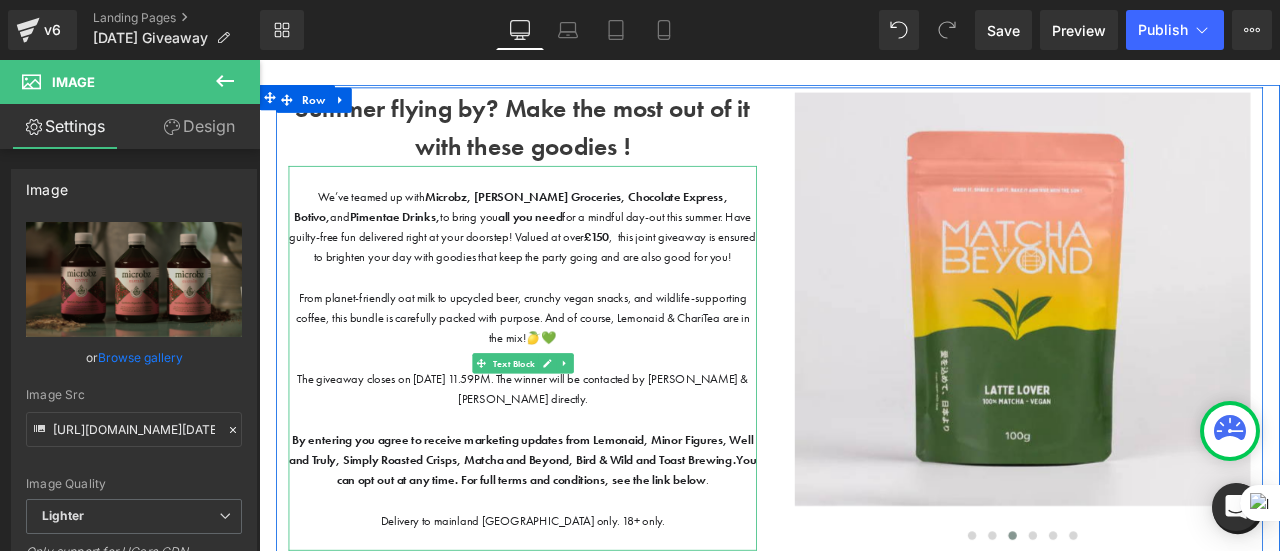 click on "From planet-friendly oat milk to upcycled beer, crunchy vegan snacks, and wildlife-supporting coffee, this bundle is carefully packed with purpose. And of course, Lemonaid & ChariTea are in the mix!🍋💚" at bounding box center (572, 365) 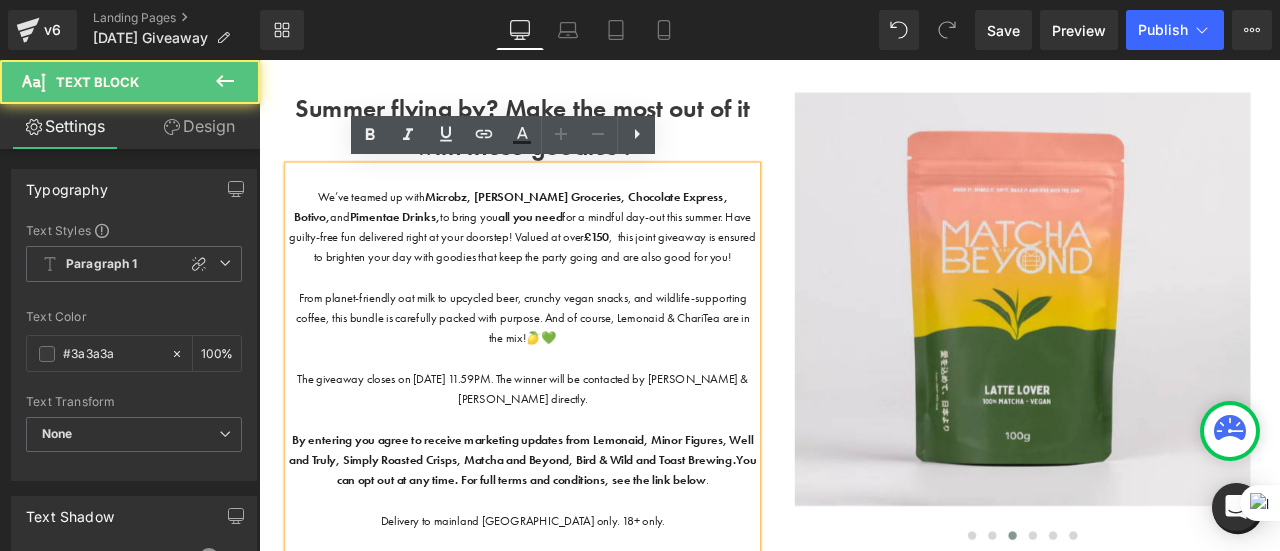 click on "From planet-friendly oat milk to upcycled beer, crunchy vegan snacks, and wildlife-supporting coffee, this bundle is carefully packed with purpose. And of course, Lemonaid & ChariTea are in the mix!🍋💚" at bounding box center [572, 365] 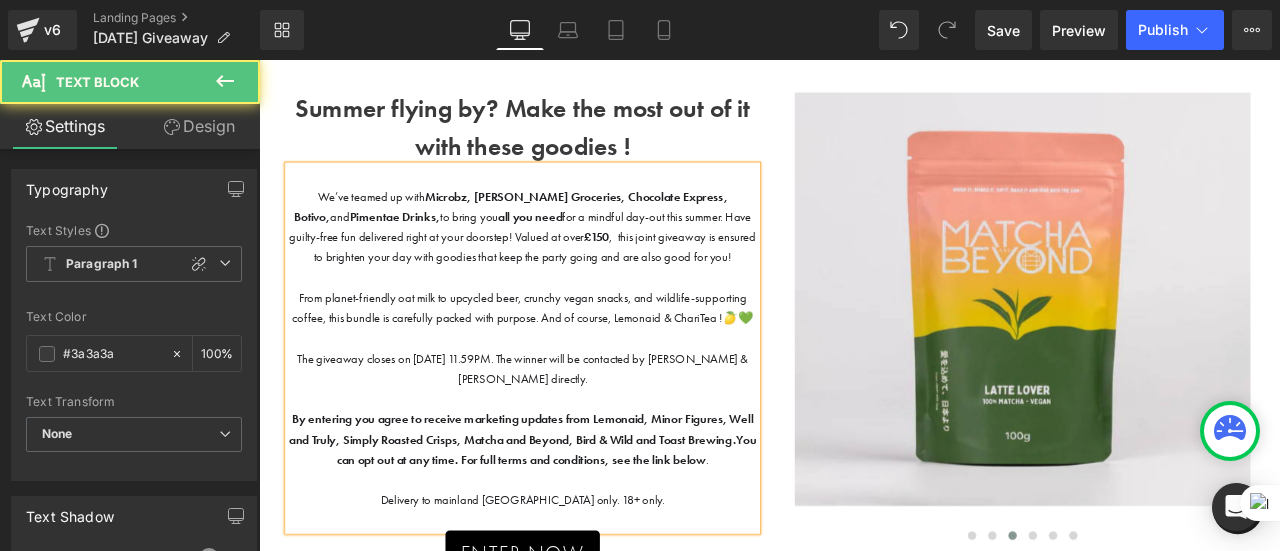 click on "From planet-friendly oat milk to upcycled beer, crunchy vegan snacks, and wildlife-supporting coffee, this bundle is carefully packed with purpose. And of course, Lemonaid & ChariTea !🍋💚" at bounding box center (572, 353) 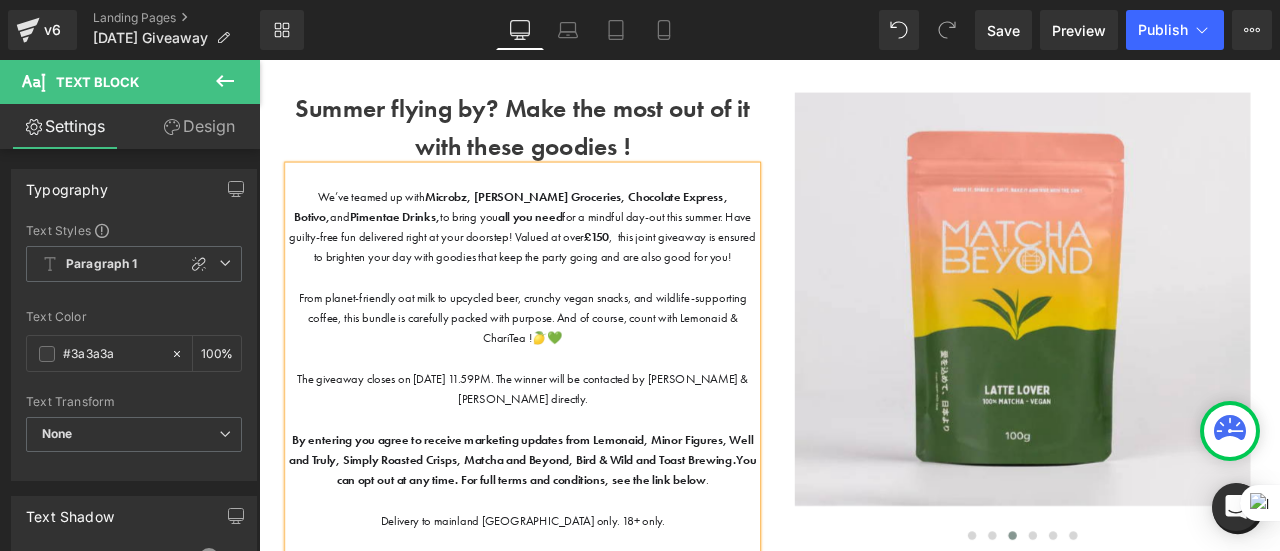 click on "From planet-friendly oat milk to upcycled beer, crunchy vegan snacks, and wildlife-supporting coffee, this bundle is carefully packed with purpose. And of course, count with Lemonaid & ChariTea !🍋💚" at bounding box center (571, 365) 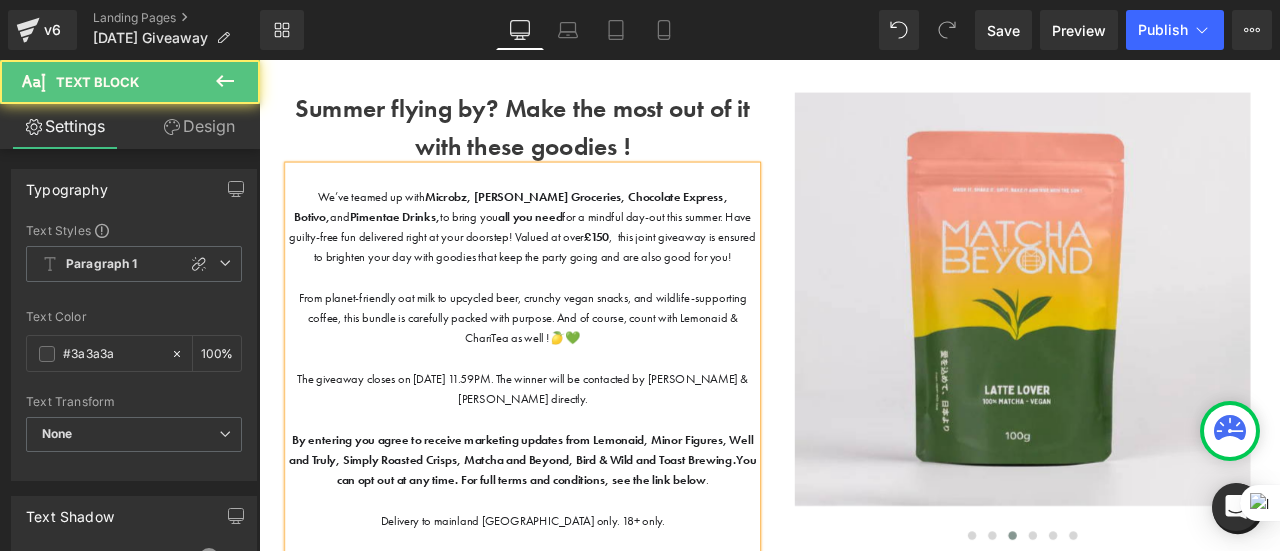 click on "From planet-friendly oat milk to upcycled beer, crunchy vegan snacks, and wildlife-supporting coffee, this bundle is carefully packed with purpose. And of course, count with Lemonaid & ChariTea as well !🍋💚" at bounding box center [571, 365] 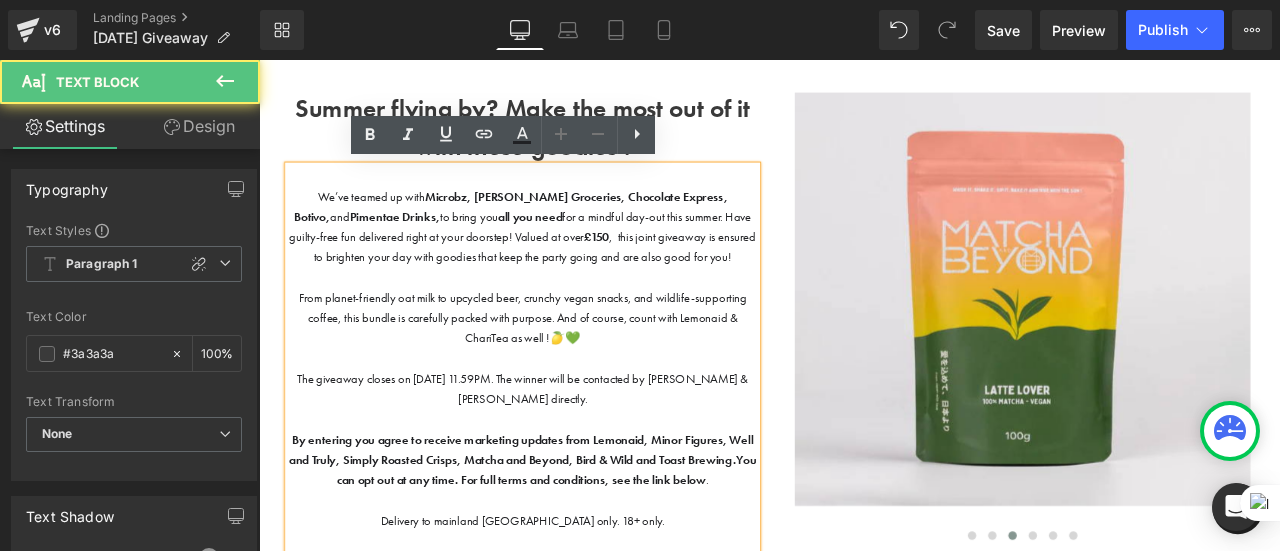 click on "From planet-friendly oat milk to upcycled beer, crunchy vegan snacks, and wildlife-supporting coffee, this bundle is carefully packed with purpose. And of course, count with Lemonaid & ChariTea as well !🍋💚" at bounding box center [571, 365] 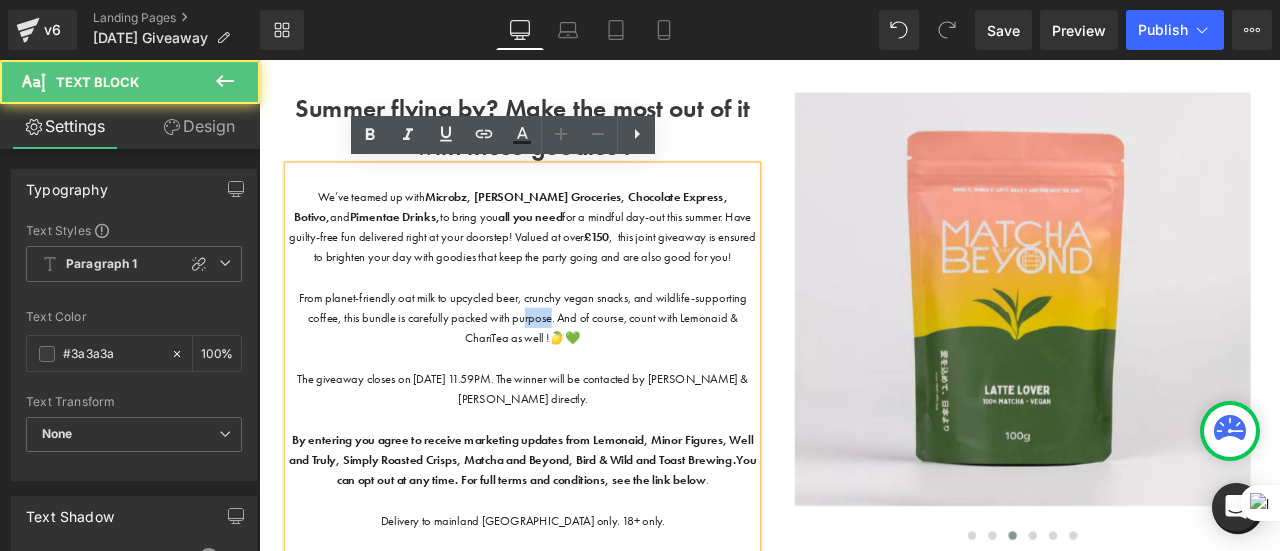 drag, startPoint x: 569, startPoint y: 366, endPoint x: 597, endPoint y: 364, distance: 28.071337 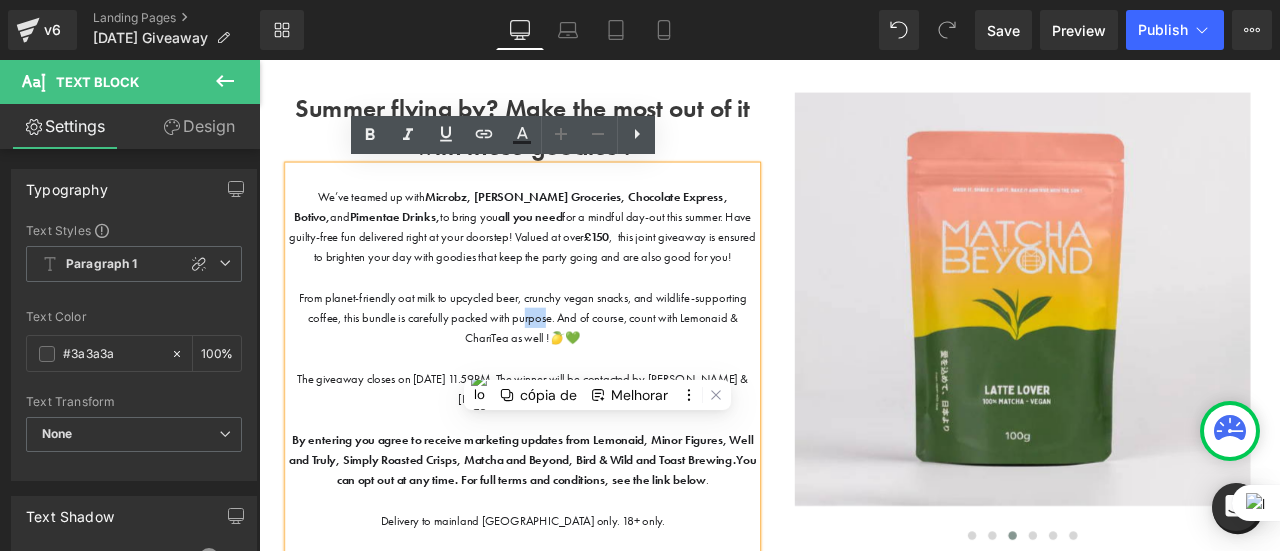 click on "From planet-friendly oat milk to upcycled beer, crunchy vegan snacks, and wildlife-supporting coffee, this bundle is carefully packed with purpose. And of course, count with Lemonaid & ChariTea as well !🍋💚" at bounding box center (571, 365) 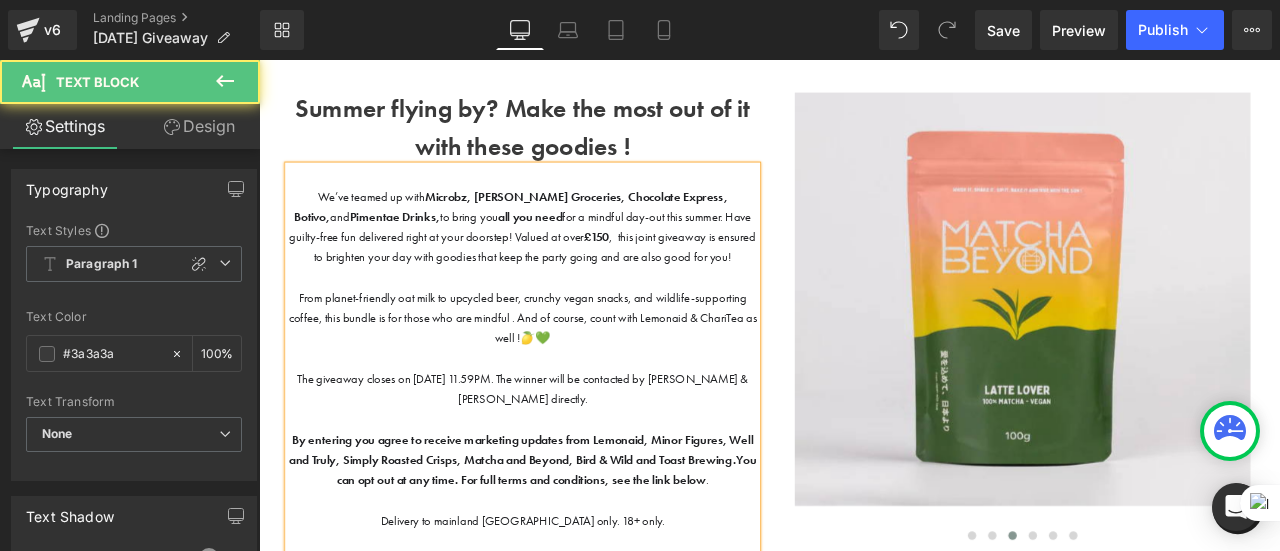 click on "From planet-friendly oat milk to upcycled beer, crunchy vegan snacks, and wildlife-supporting coffee, this bundle is for those who are mindful . And of course, count with Lemonaid & ChariTea as well !🍋💚" at bounding box center [571, 365] 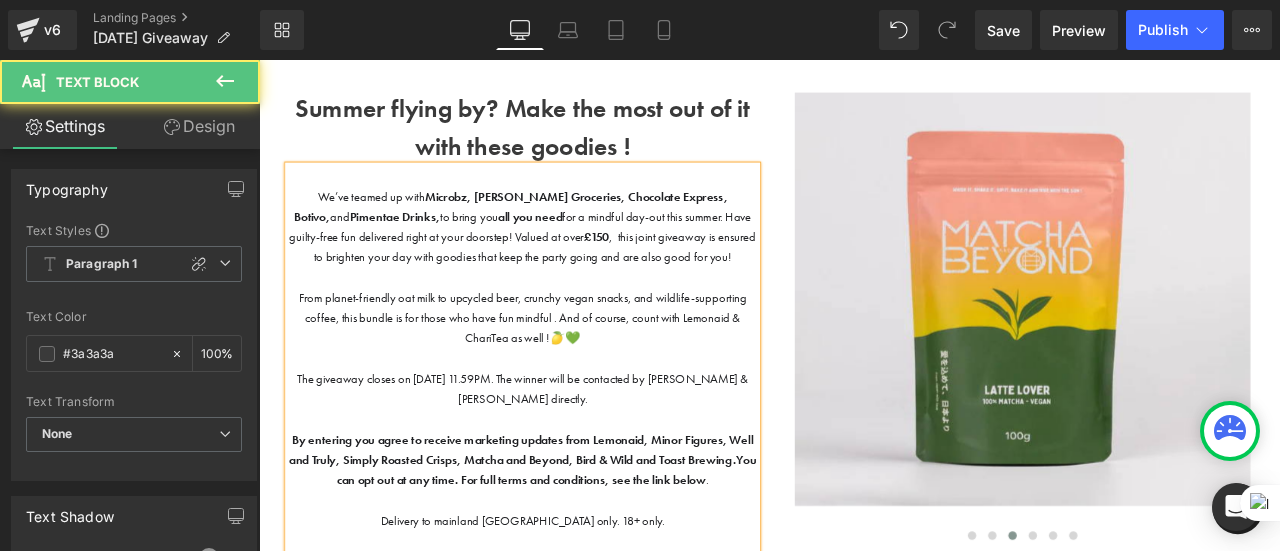 click on "From planet-friendly oat milk to upcycled beer, crunchy vegan snacks, and wildlife-supporting coffee, this bundle is for those who have fun mindful . And of course, count with Lemonaid & ChariTea as well !🍋💚" at bounding box center (571, 365) 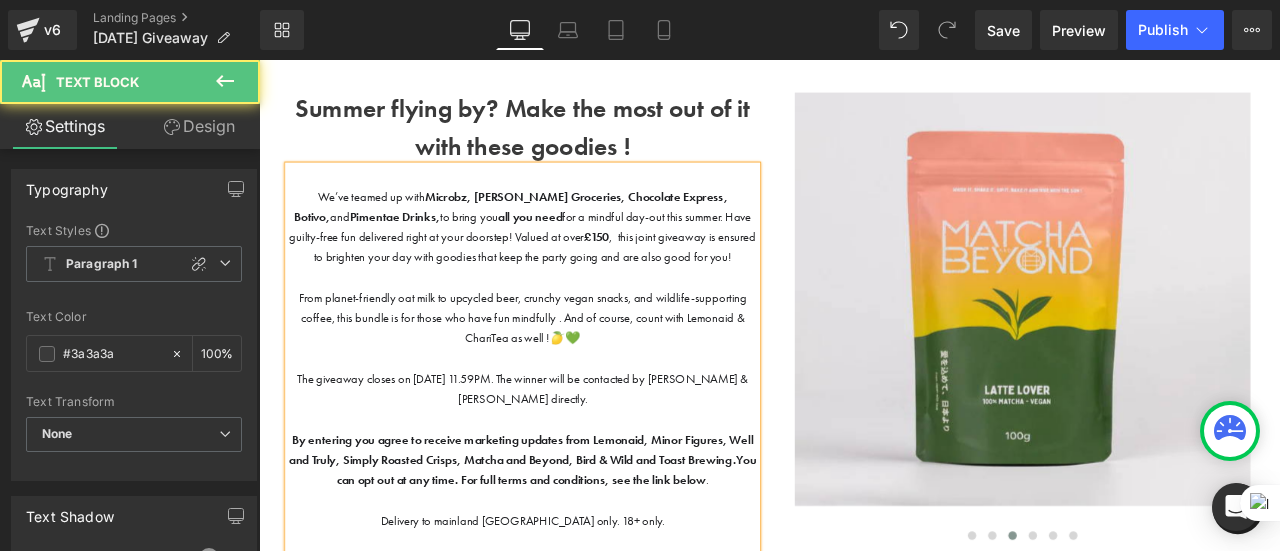 click on "From planet-friendly oat milk to upcycled beer, crunchy vegan snacks, and wildlife-supporting coffee, this bundle is for those who have fun mindfully . And of course, count with Lemonaid & ChariTea as well !🍋💚" at bounding box center (571, 365) 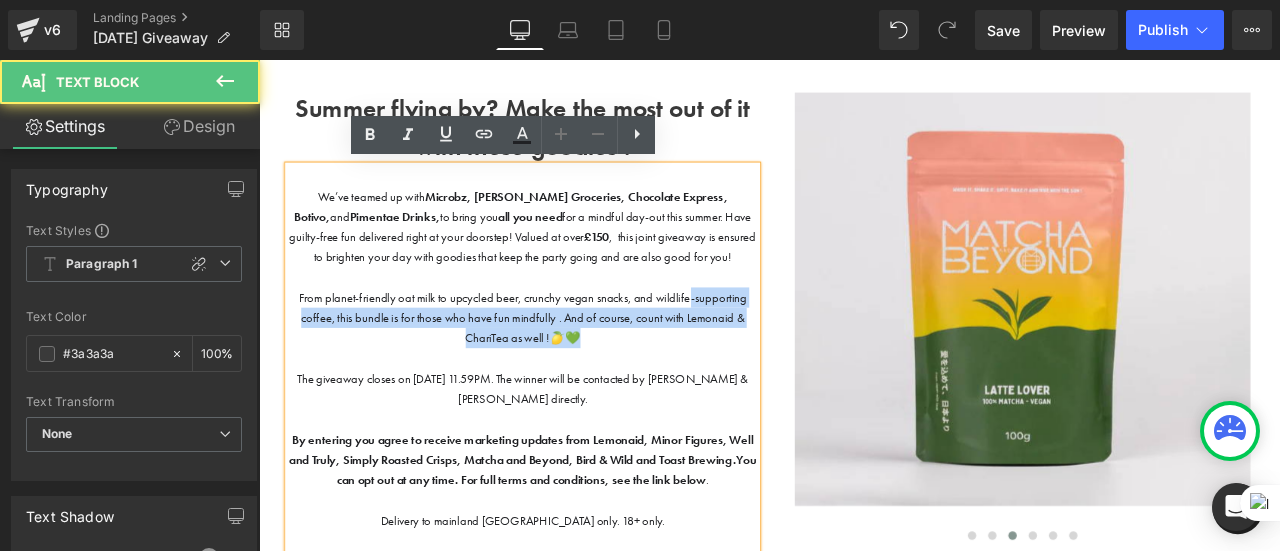 drag, startPoint x: 767, startPoint y: 348, endPoint x: 718, endPoint y: 385, distance: 61.400326 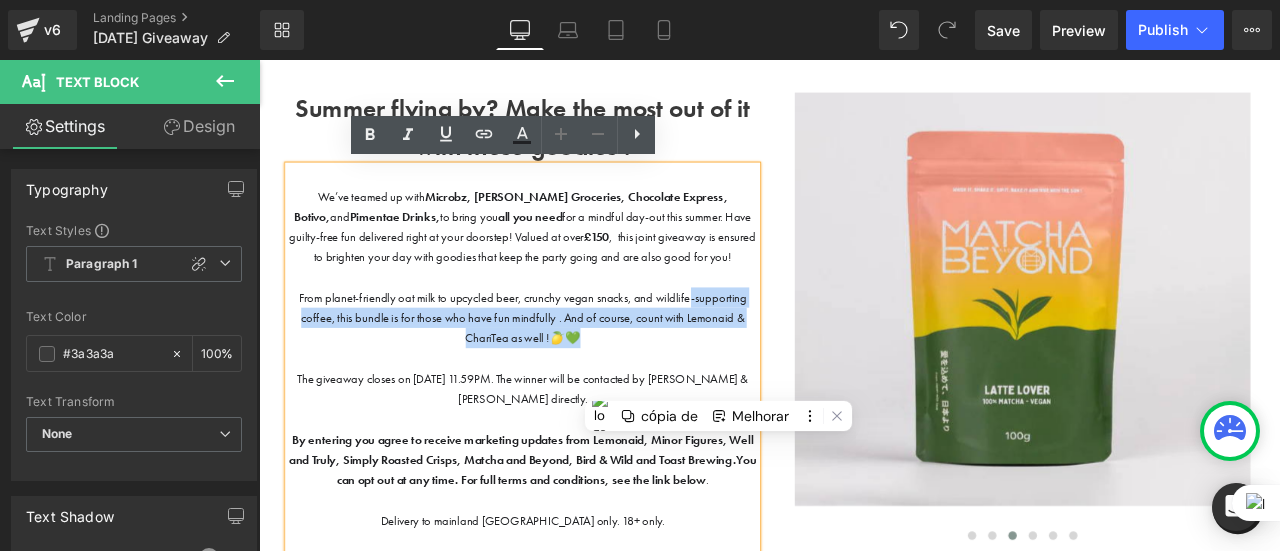 click on "From planet-friendly oat milk to upcycled beer, crunchy vegan snacks, and wildlife-supporting coffee, this bundle is for those who have fun mindfully . And of course, count with Lemonaid & ChariTea as well !🍋💚" at bounding box center [571, 365] 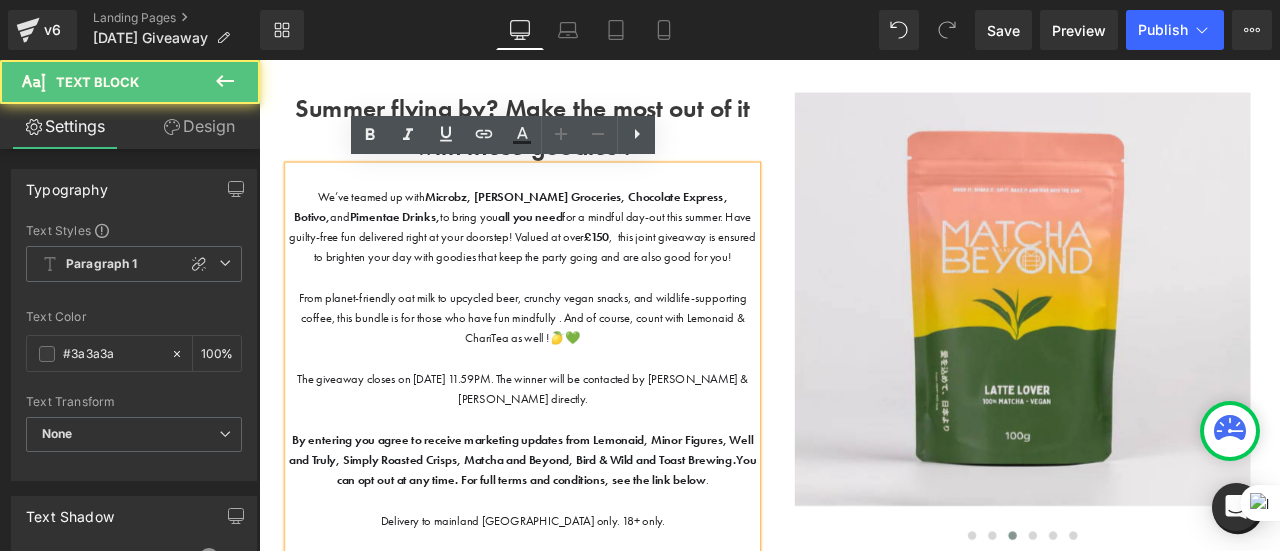 click on "From planet-friendly oat milk to upcycled beer, crunchy vegan snacks, and wildlife-supporting coffee, this bundle is for those who have fun mindfully . And of course, count with Lemonaid & ChariTea as well !🍋💚" at bounding box center [571, 365] 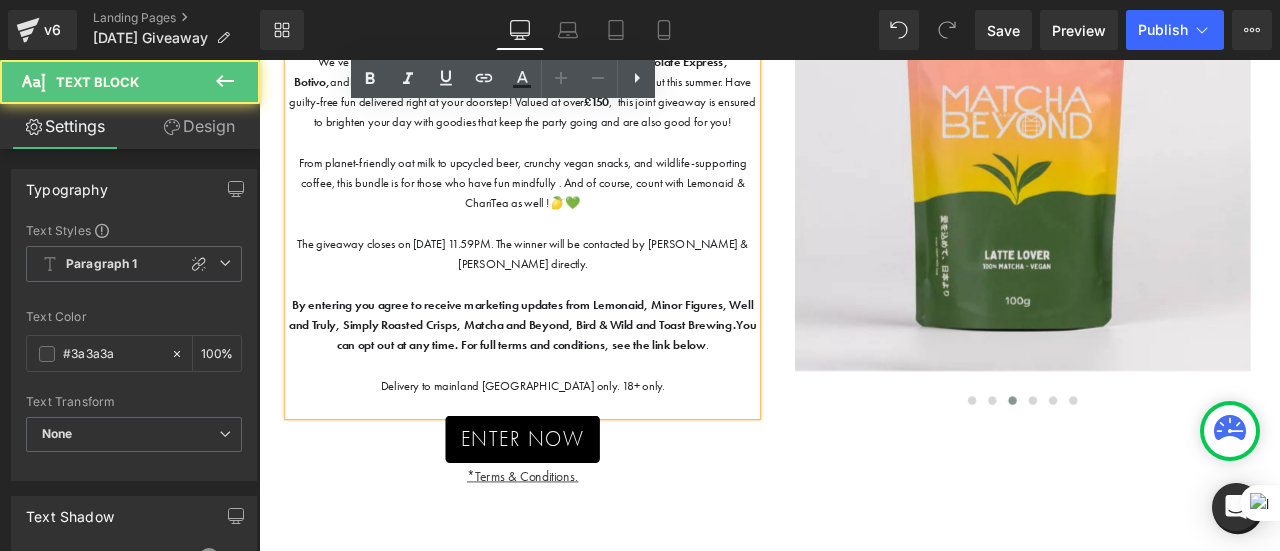 scroll, scrollTop: 281, scrollLeft: 0, axis: vertical 